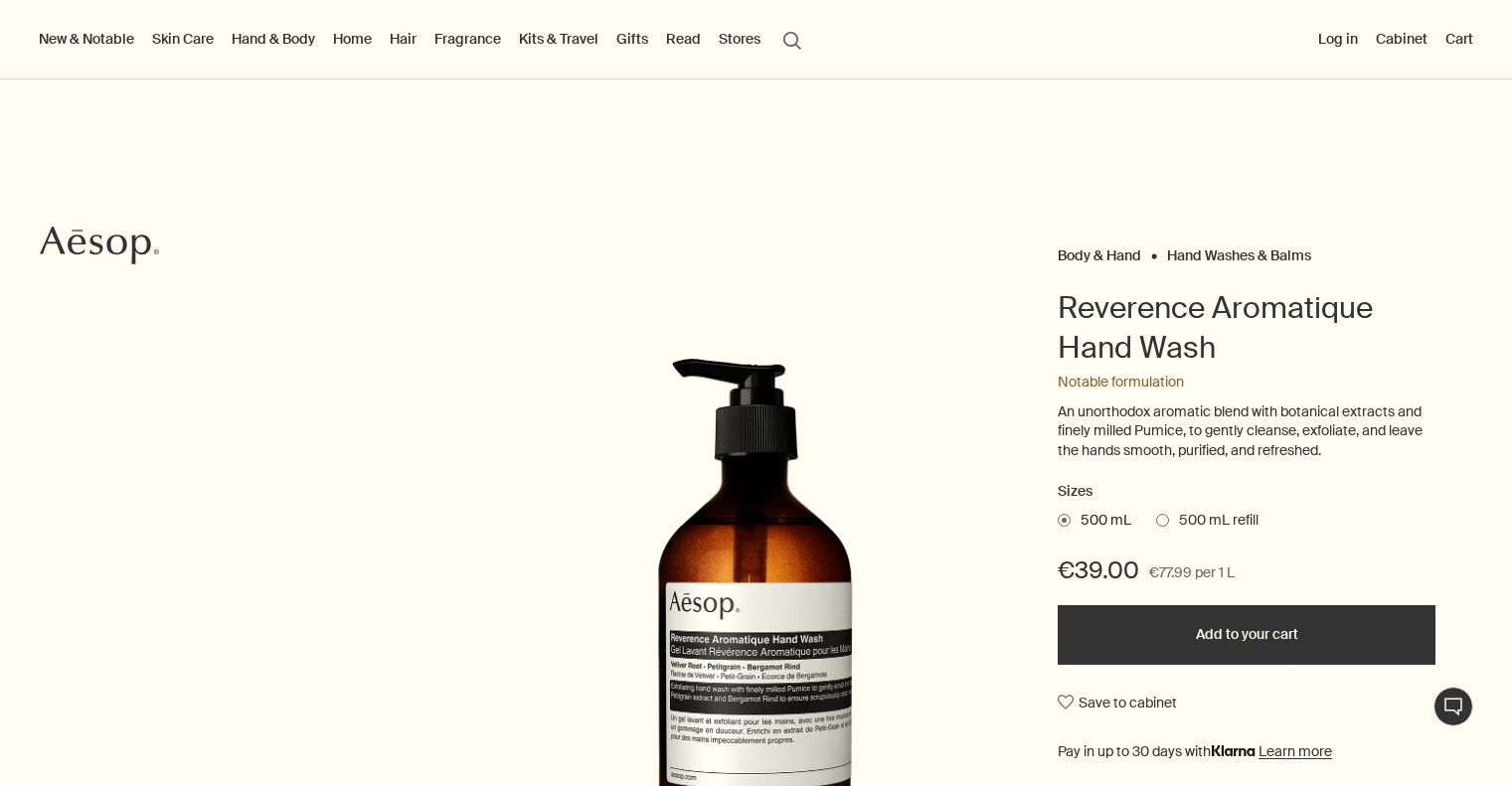 scroll, scrollTop: 99, scrollLeft: 0, axis: vertical 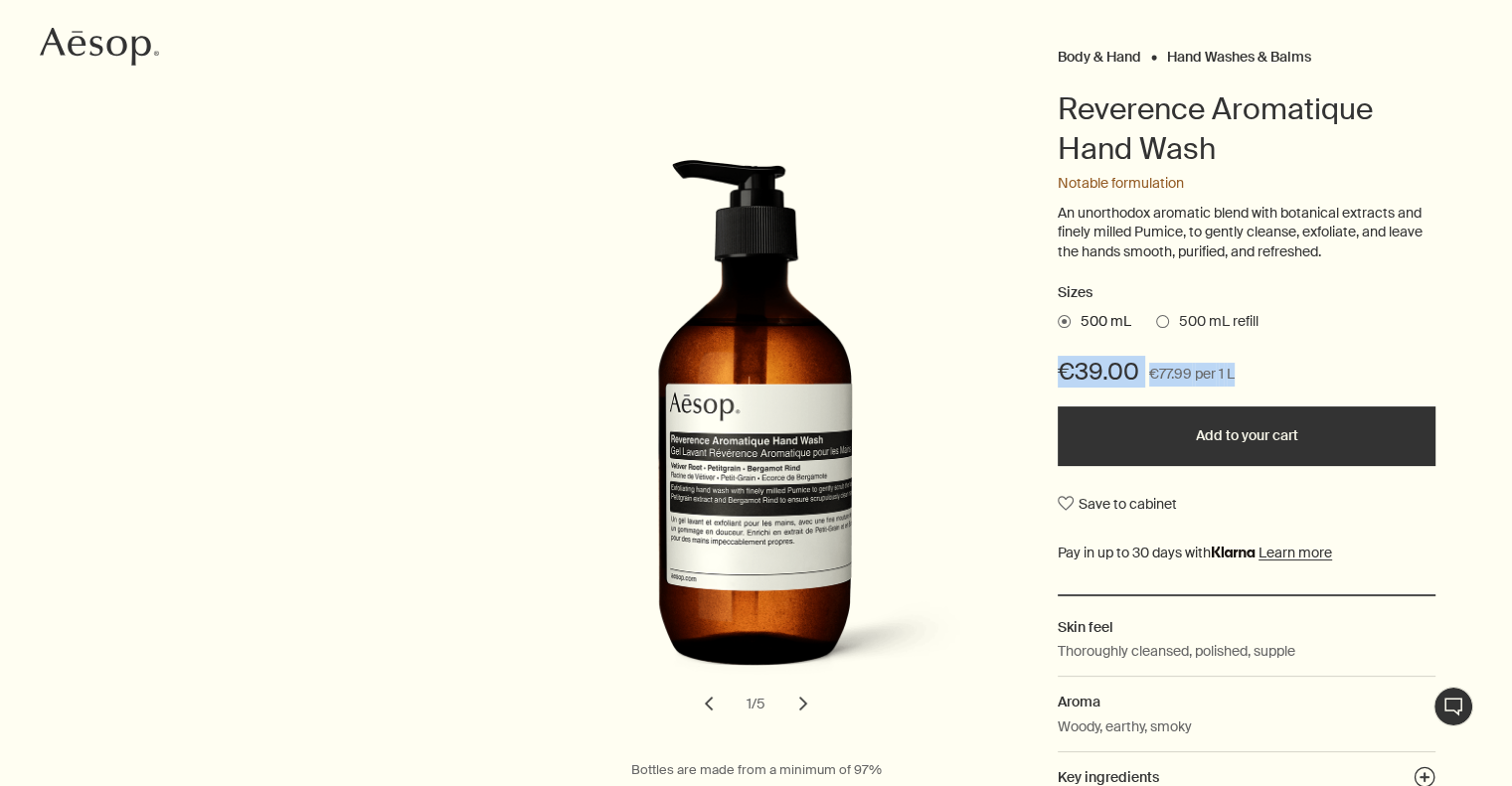 drag, startPoint x: 1254, startPoint y: 366, endPoint x: 1051, endPoint y: 366, distance: 203 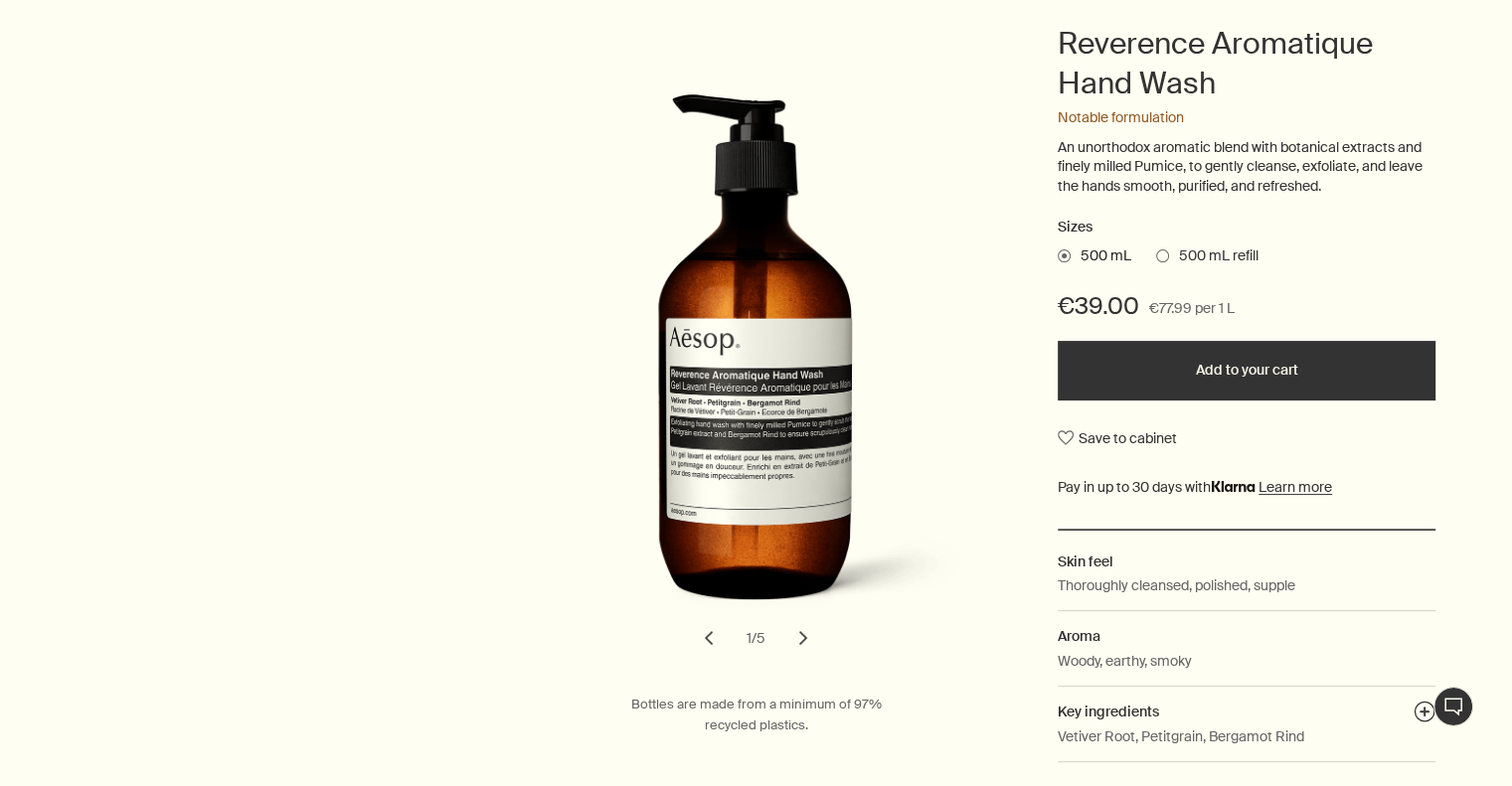 scroll, scrollTop: 298, scrollLeft: 0, axis: vertical 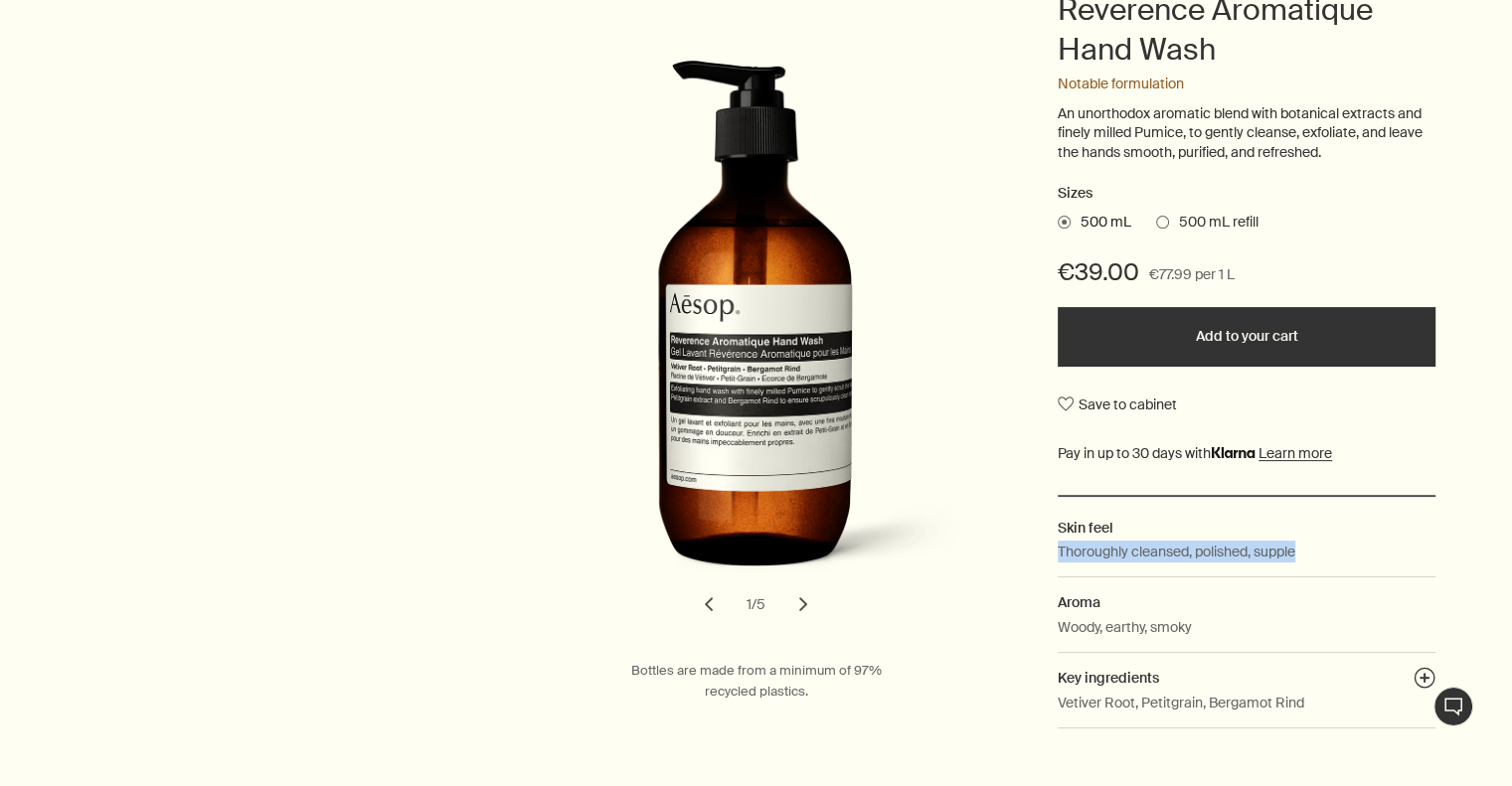 drag, startPoint x: 1061, startPoint y: 553, endPoint x: 1336, endPoint y: 547, distance: 275.06545 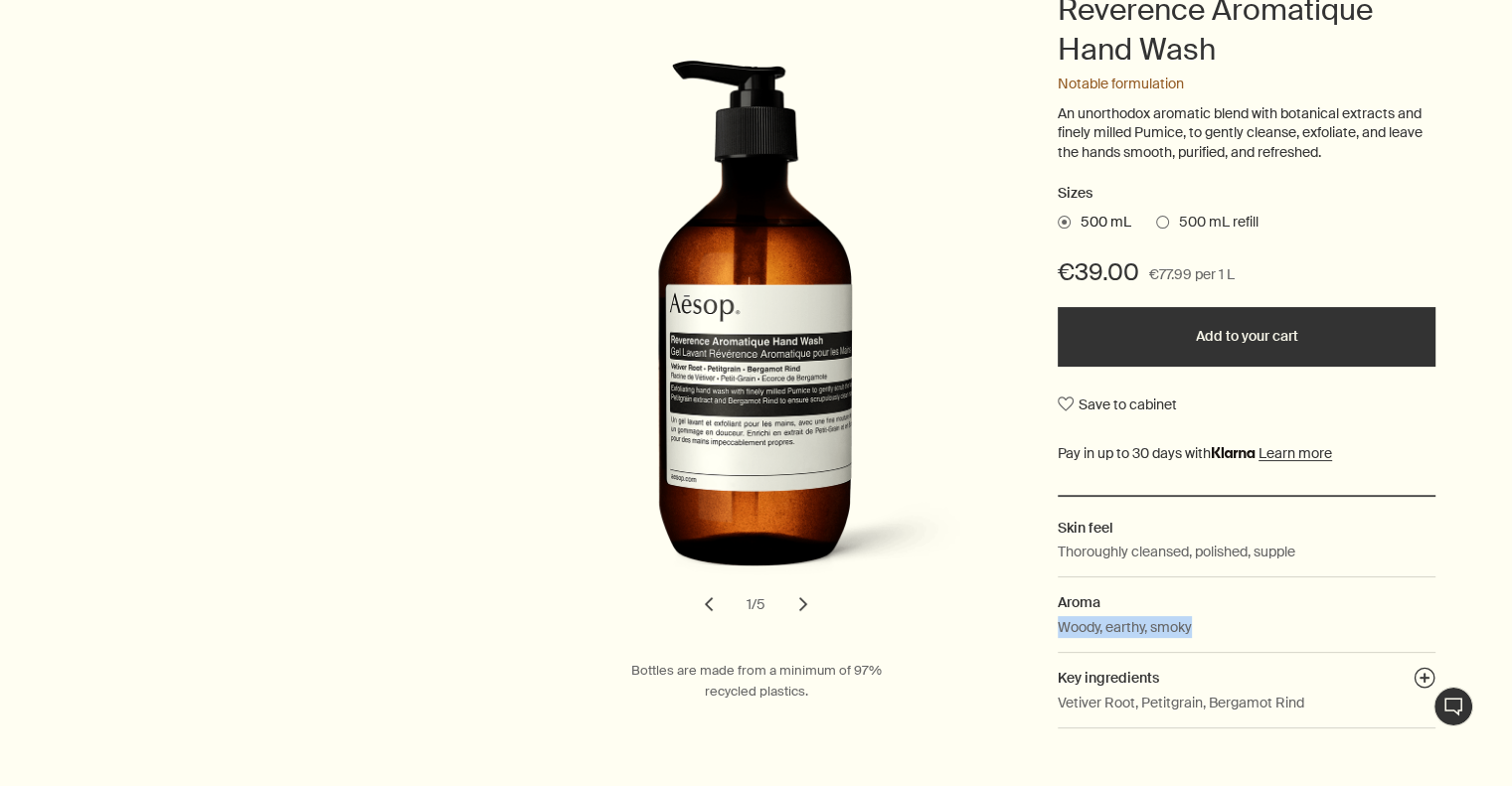 drag, startPoint x: 1204, startPoint y: 626, endPoint x: 1046, endPoint y: 619, distance: 158.155 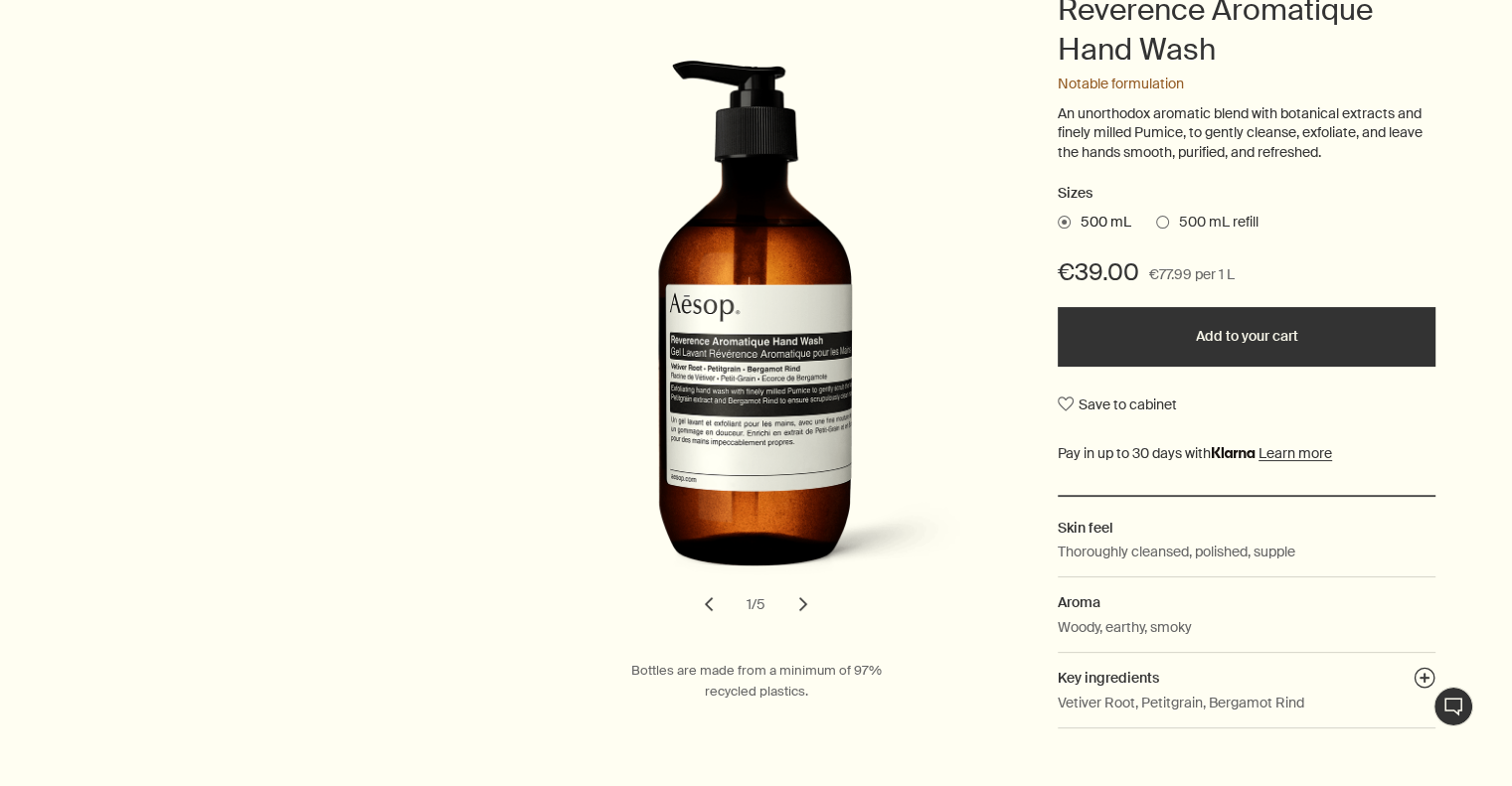 click on "Skin feel Thoroughly cleansed, polished, supple Aroma Woody, earthy, smoky Key ingredients plusAndCloseWithCircle Vetiver Root, Petitgrain, Bergamot Rind" at bounding box center [1247, 611] 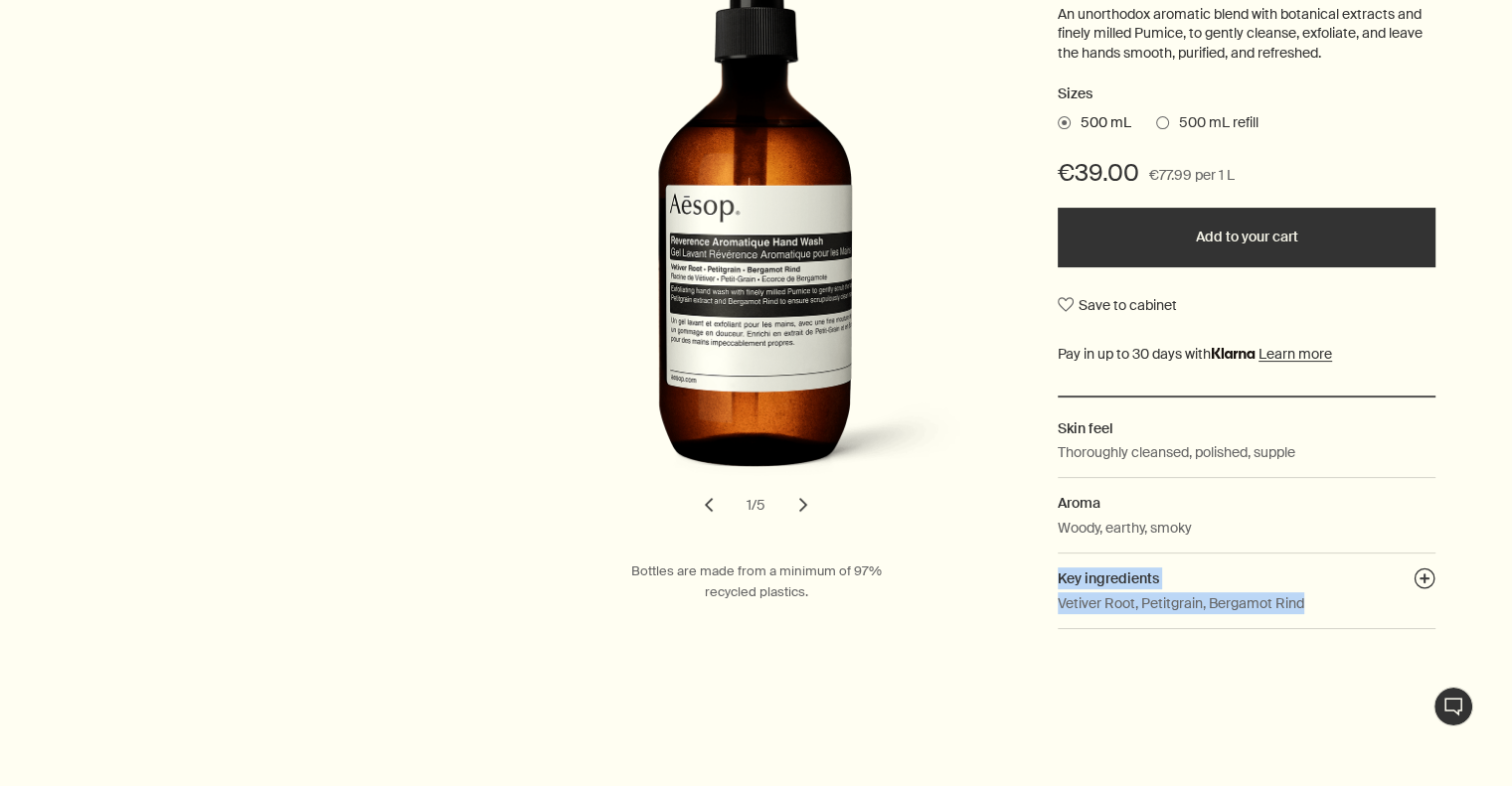 drag, startPoint x: 1305, startPoint y: 603, endPoint x: 1061, endPoint y: 563, distance: 247.25695 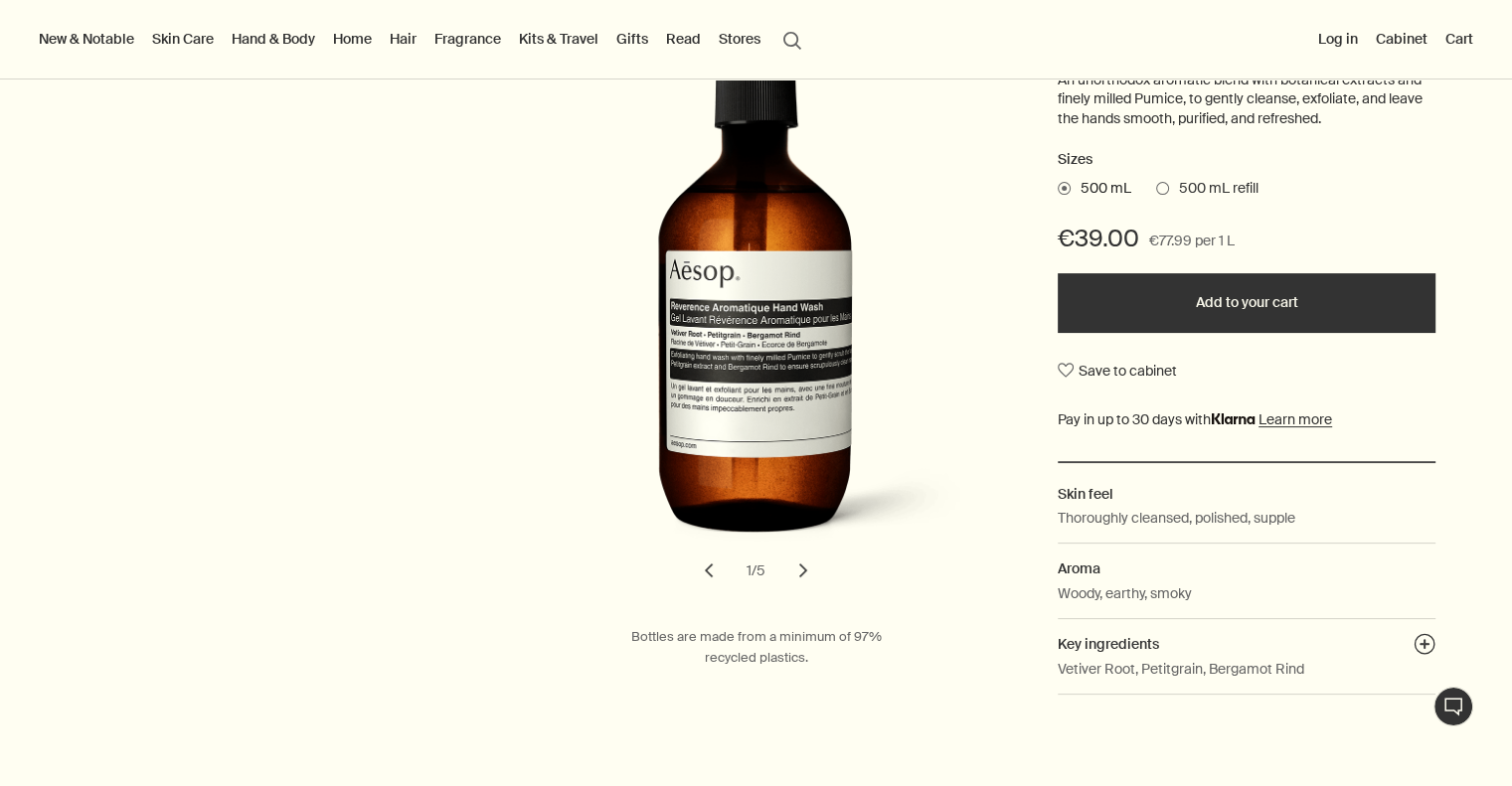 scroll, scrollTop: 298, scrollLeft: 0, axis: vertical 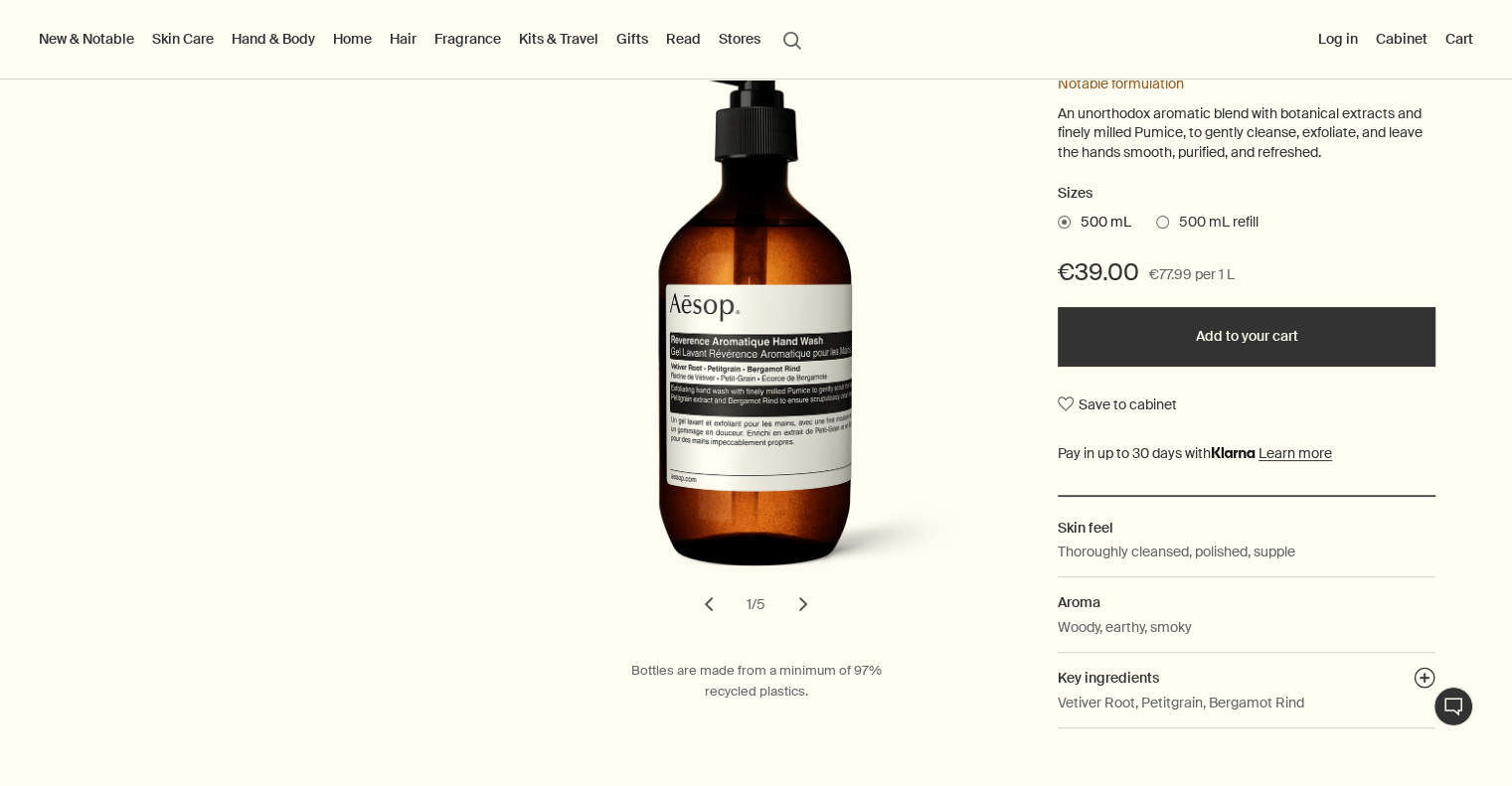 click on "chevron" at bounding box center (803, 604) 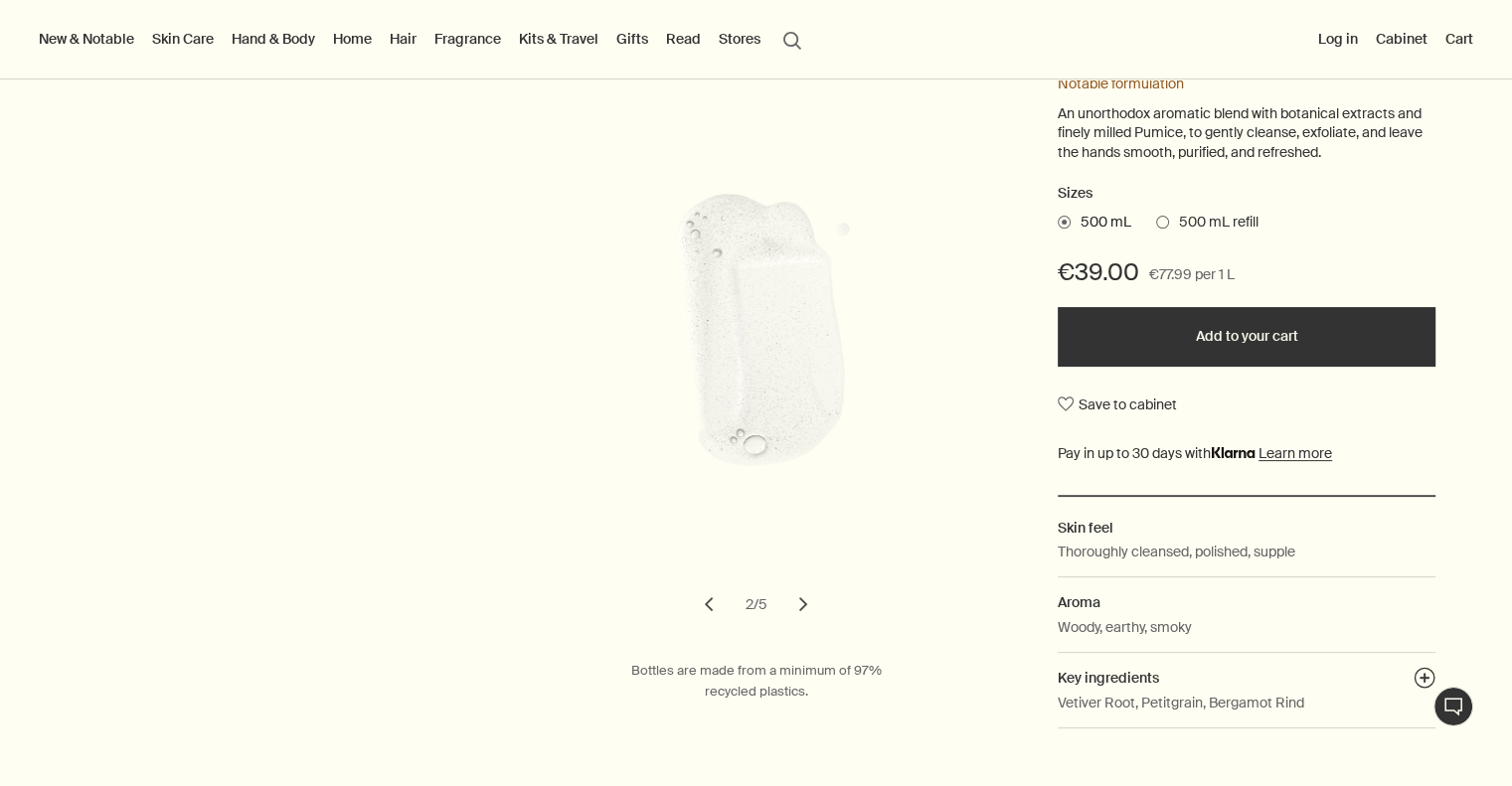 click on "chevron" at bounding box center (803, 604) 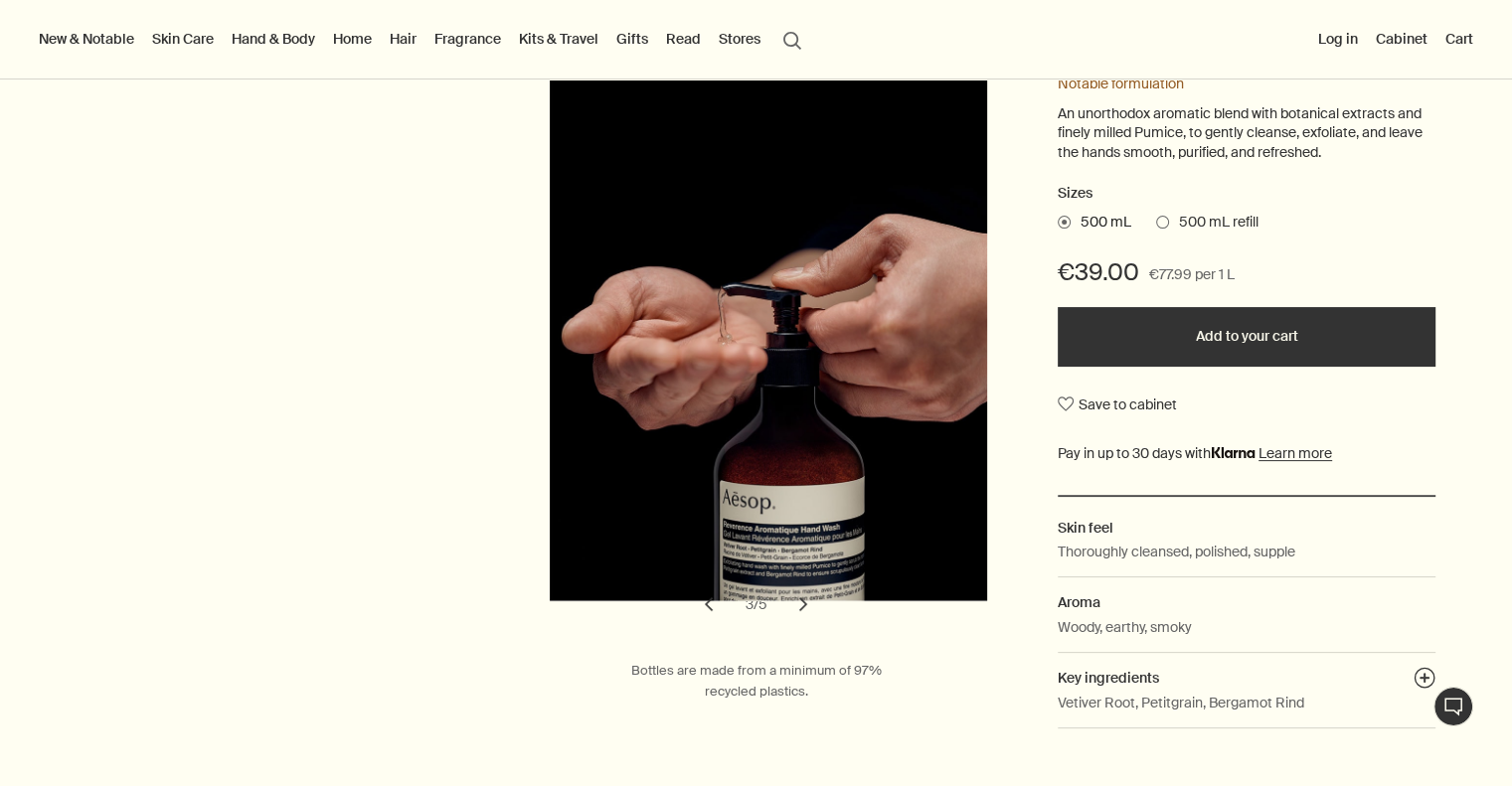 click on "chevron" at bounding box center [803, 604] 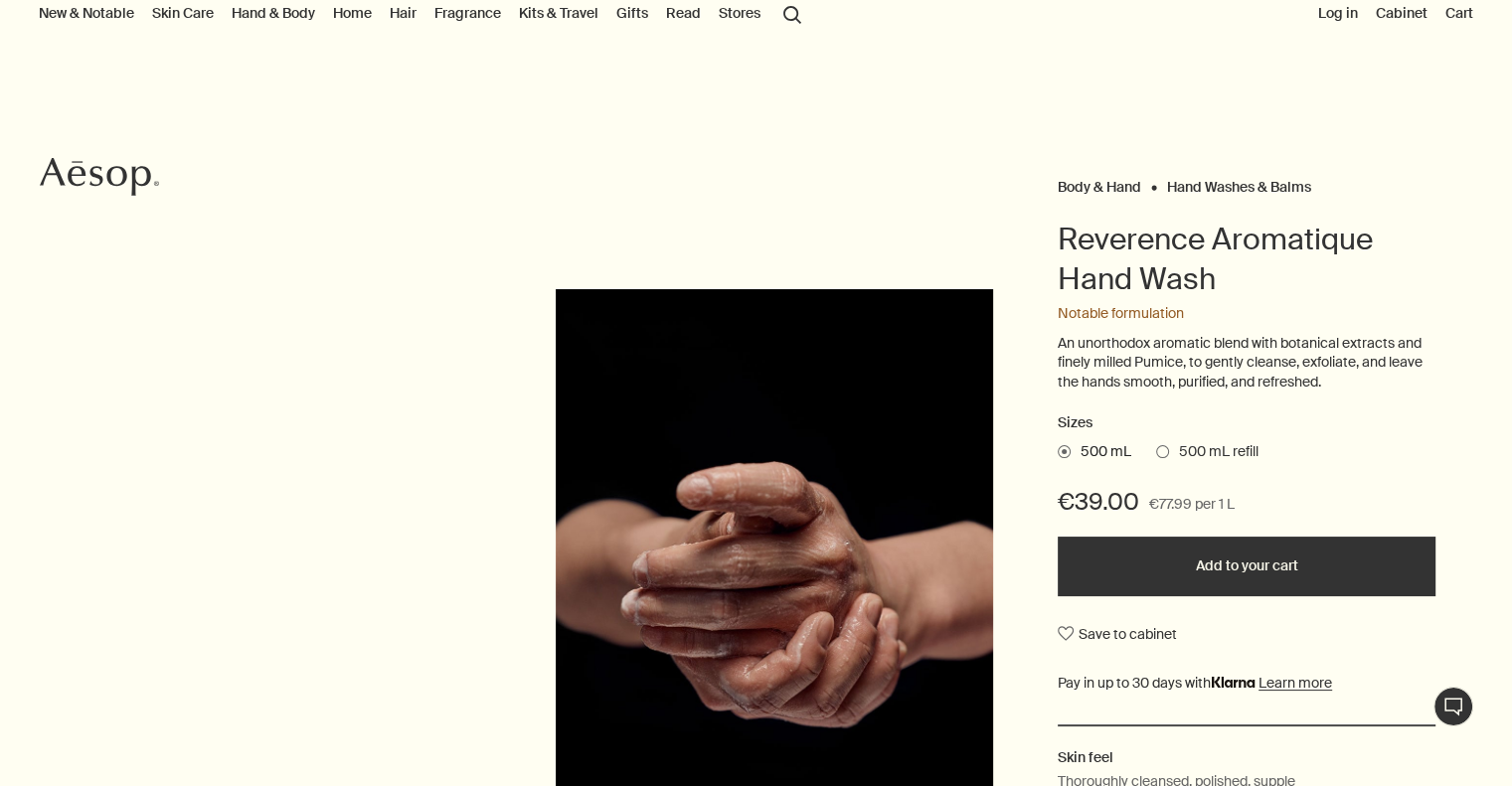 scroll, scrollTop: 99, scrollLeft: 0, axis: vertical 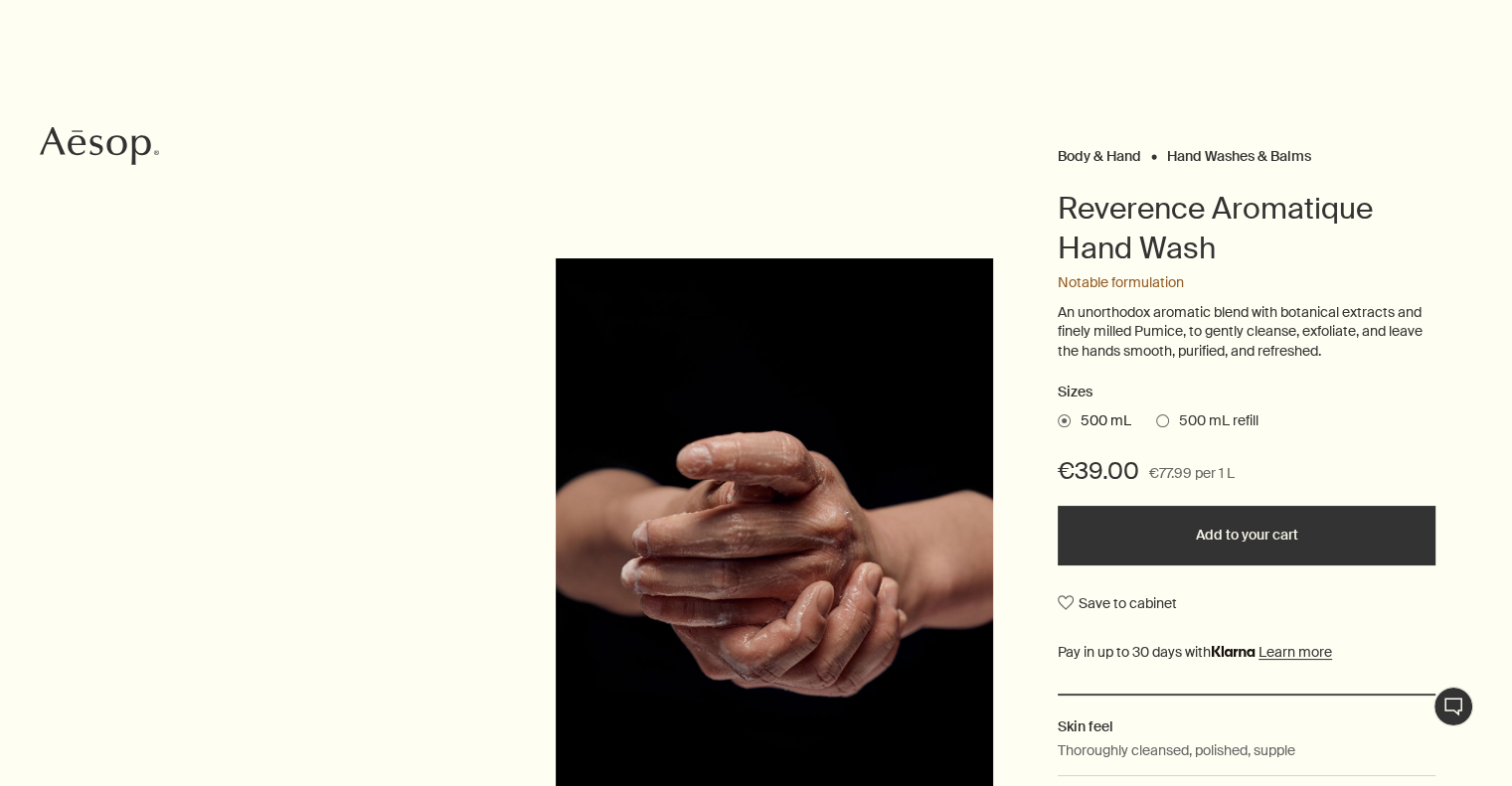 click on "Add to your cart" at bounding box center [1247, 536] 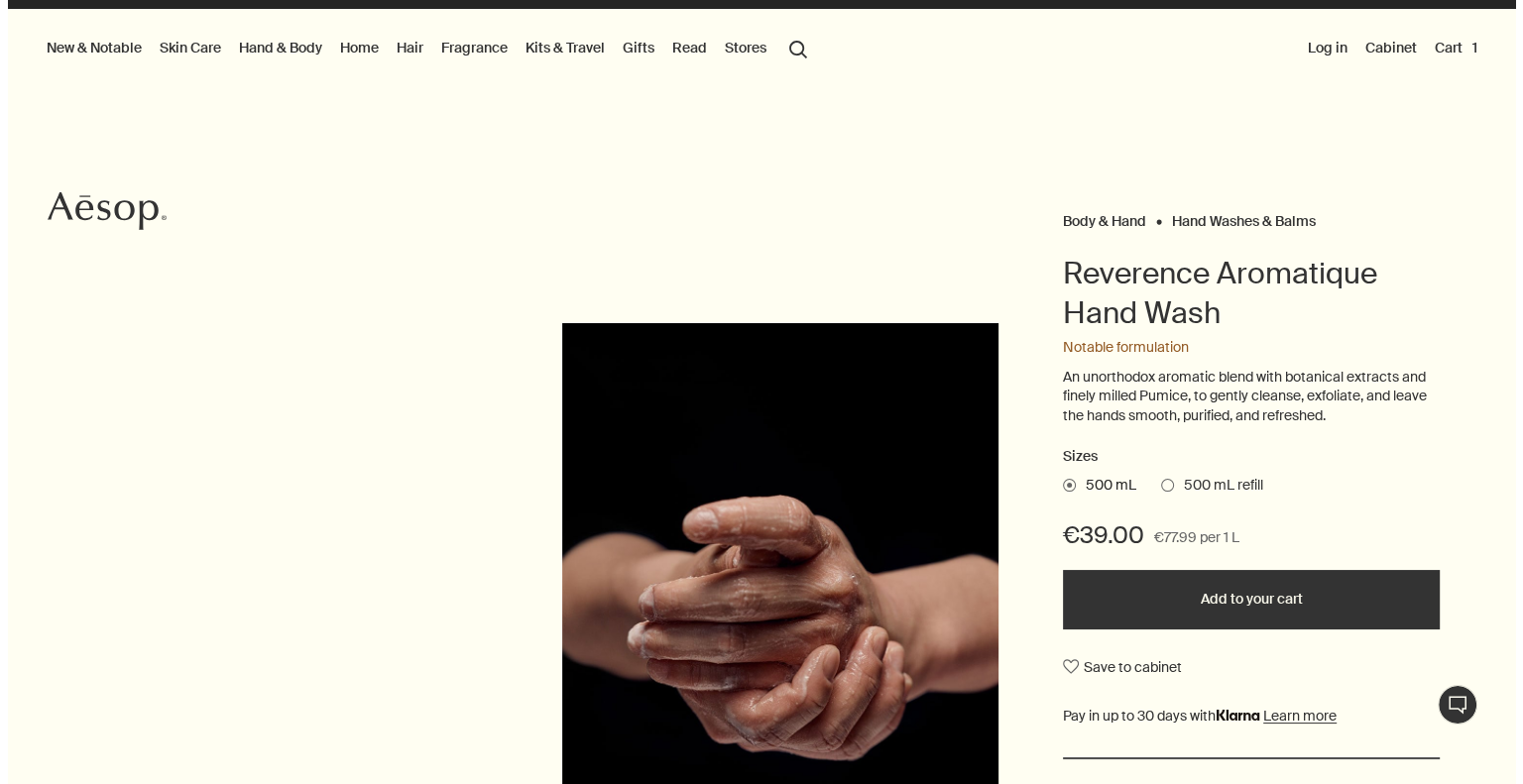 scroll, scrollTop: 0, scrollLeft: 0, axis: both 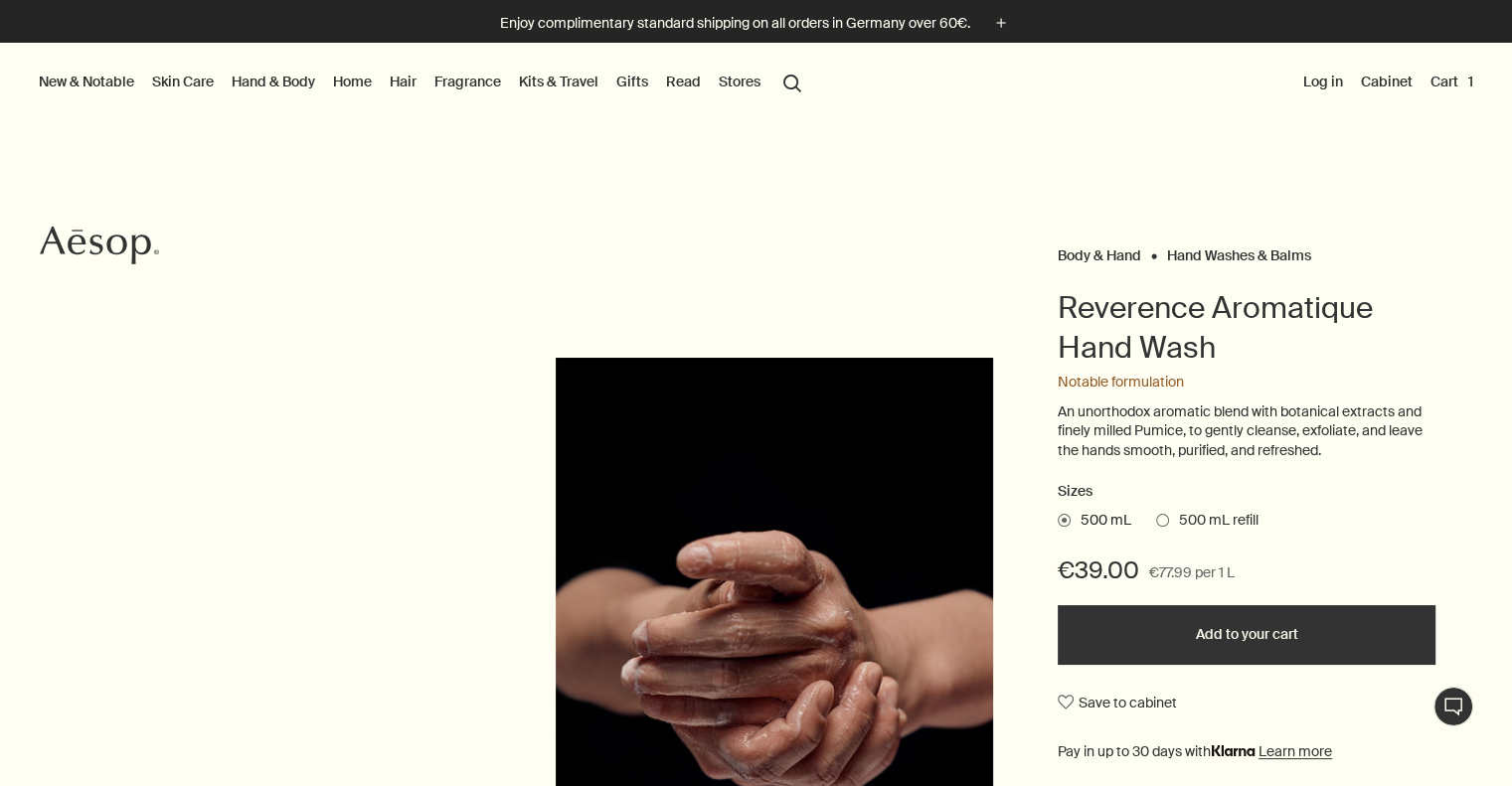 click on "Gifts" at bounding box center (632, 81) 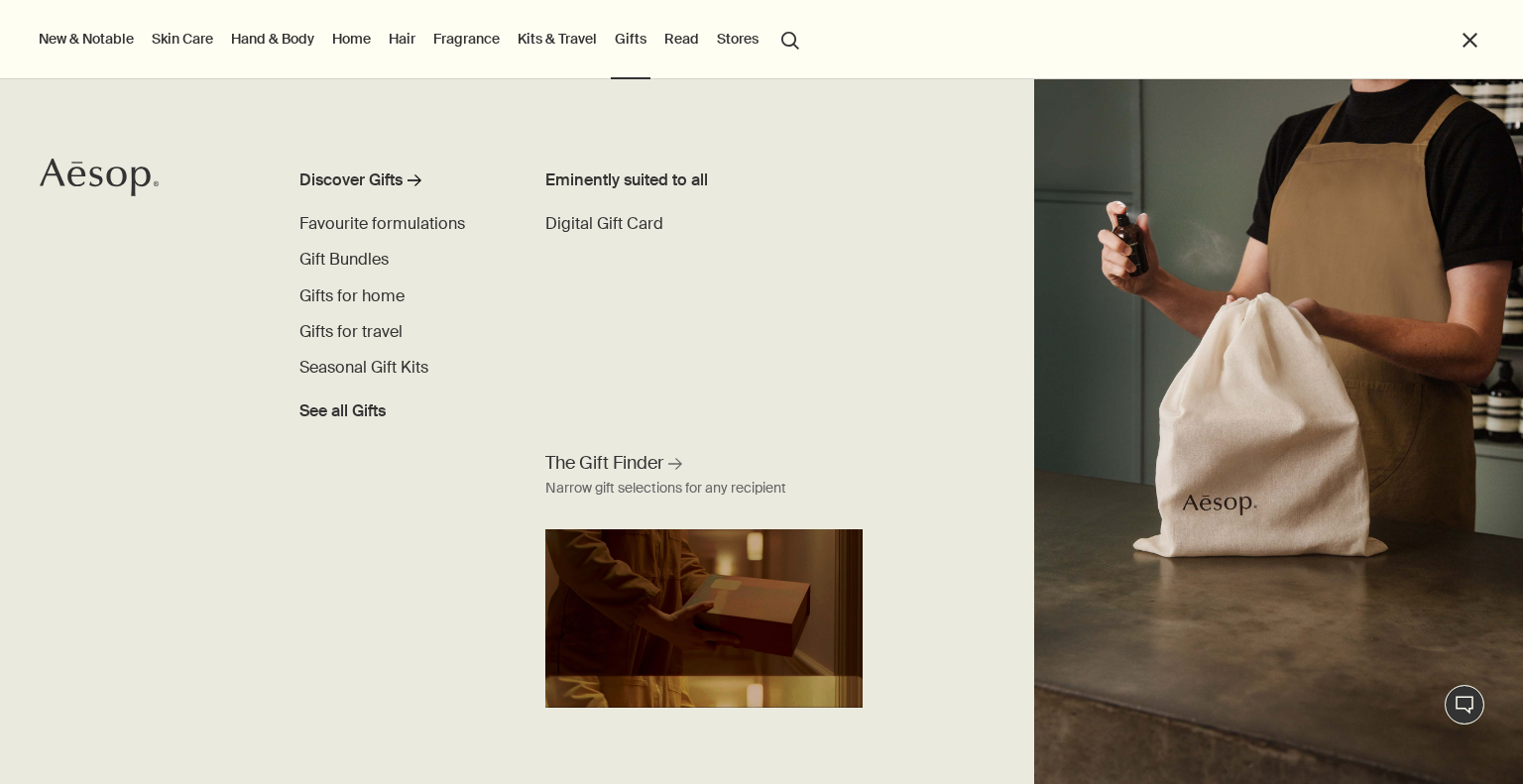 click on "Kits & Travel" at bounding box center [557, 39] 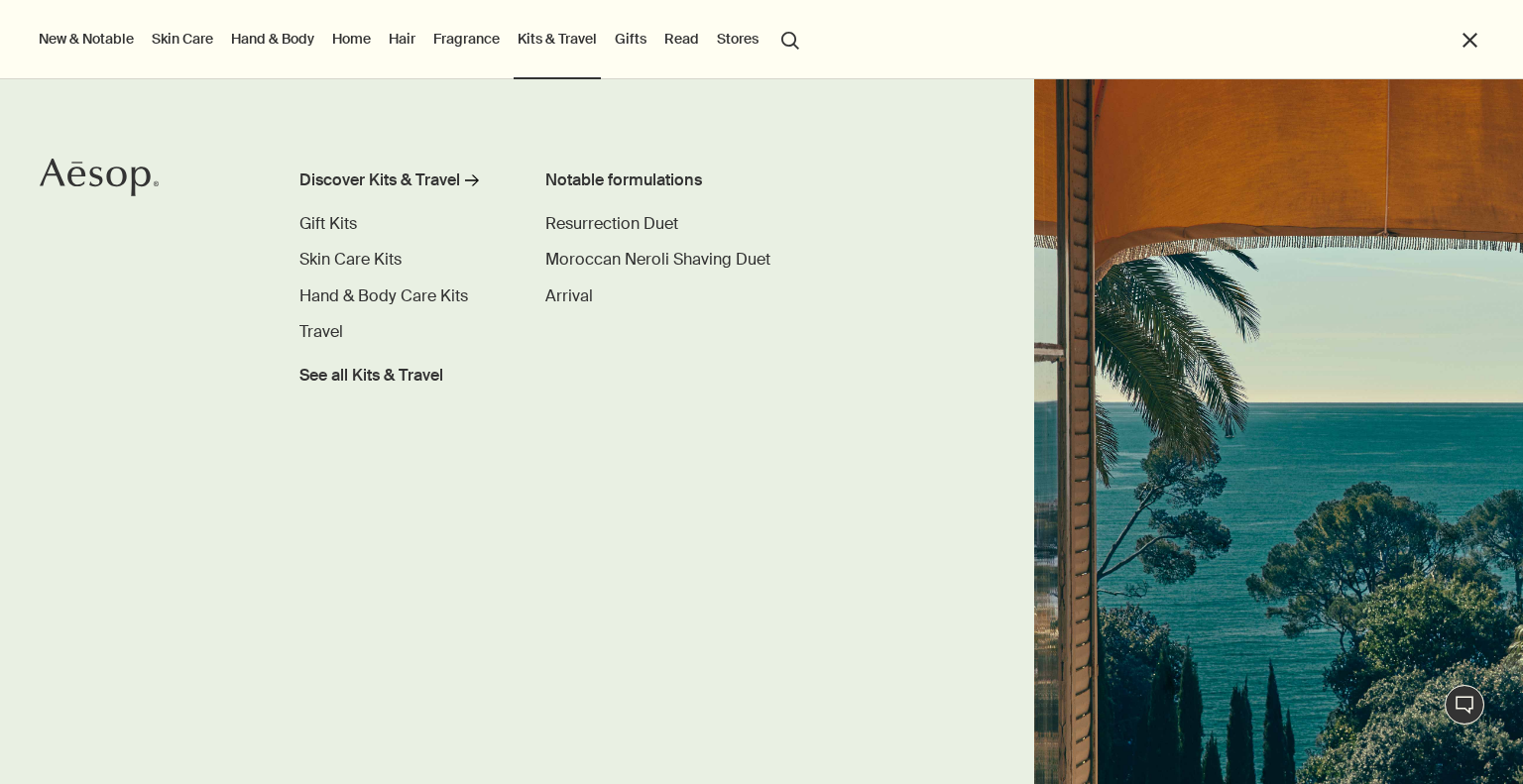 click on "Fragrance" at bounding box center [466, 39] 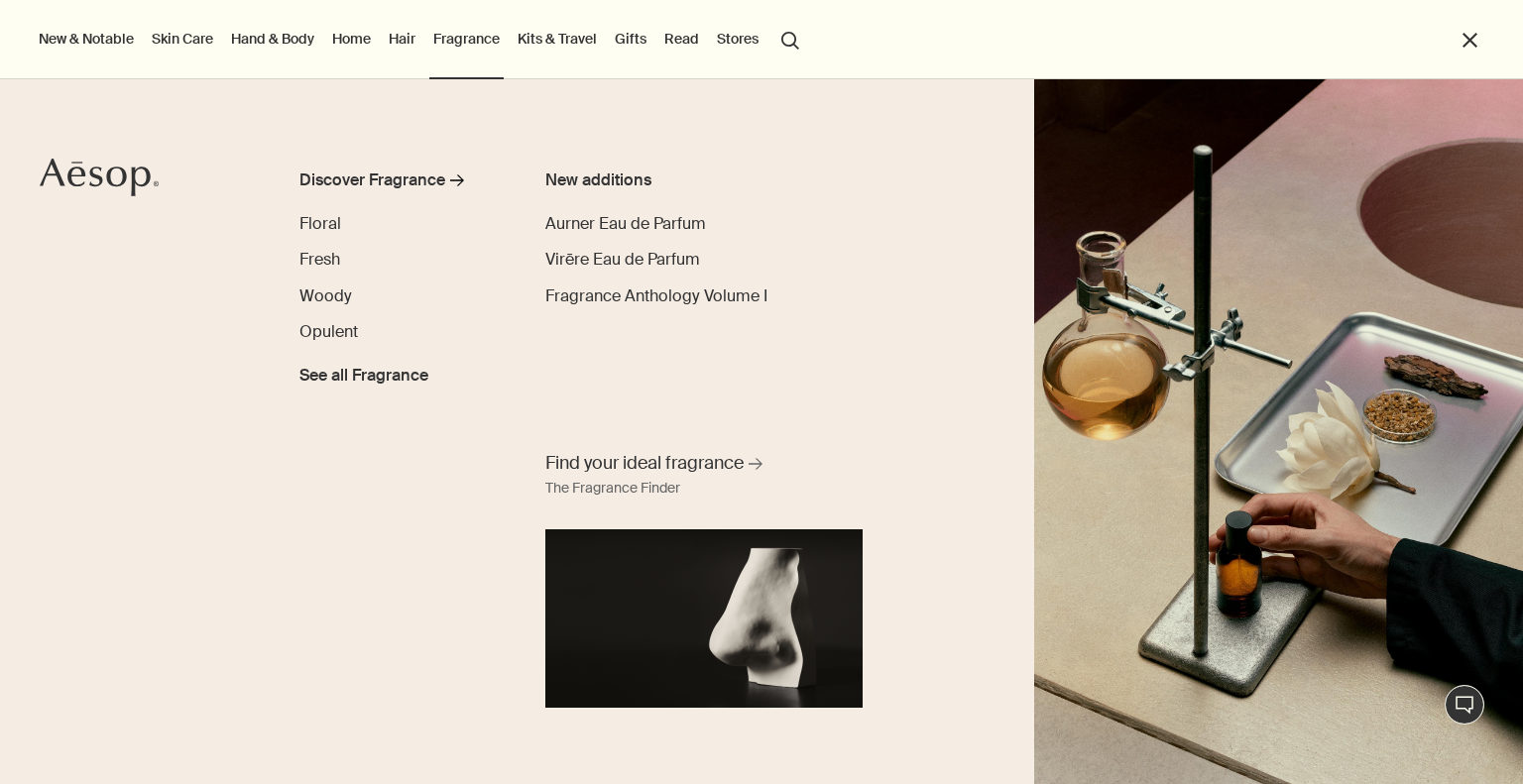 click on "Hair" at bounding box center [402, 39] 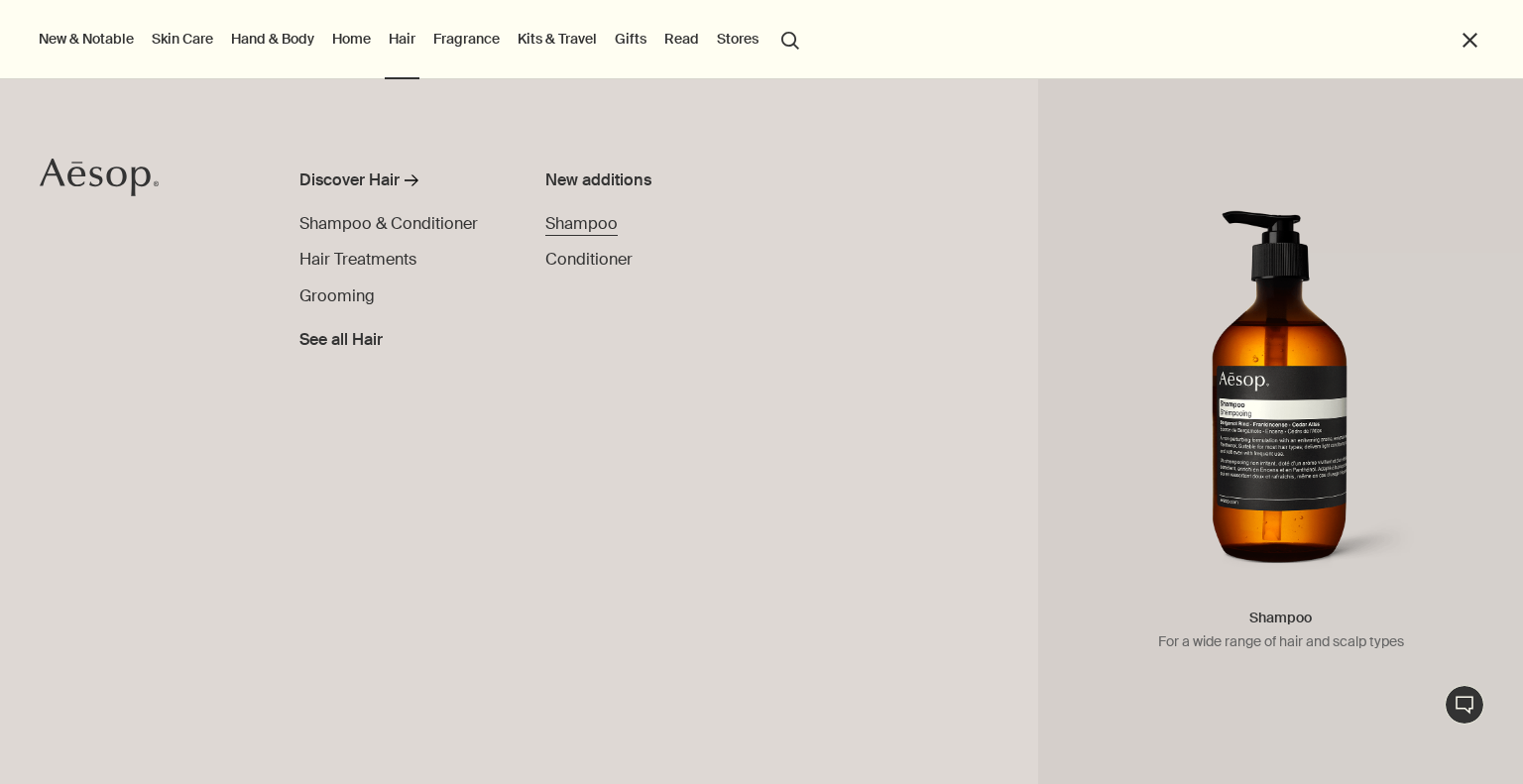 click on "Shampoo" at bounding box center (581, 223) 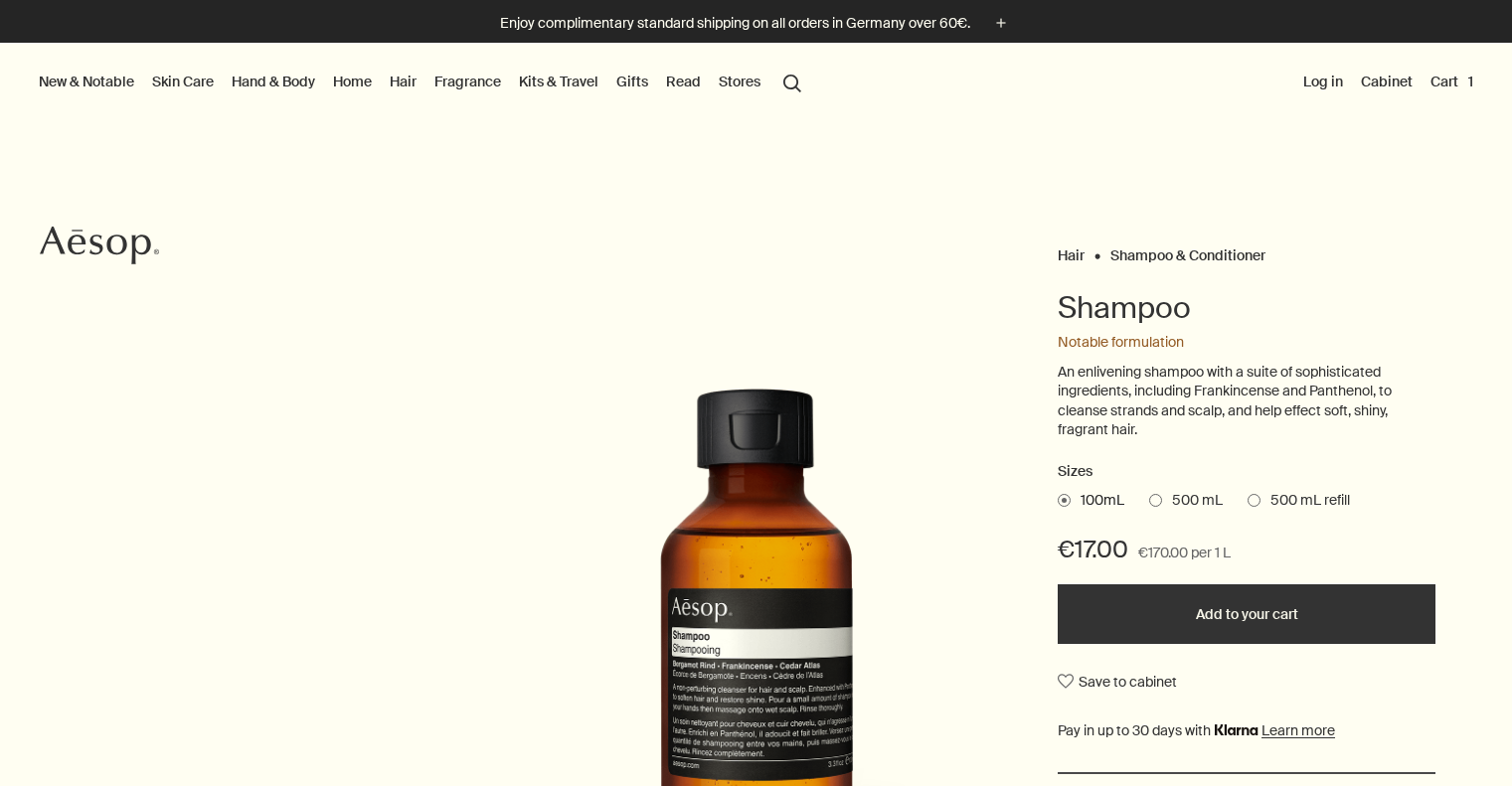 scroll, scrollTop: 29, scrollLeft: 0, axis: vertical 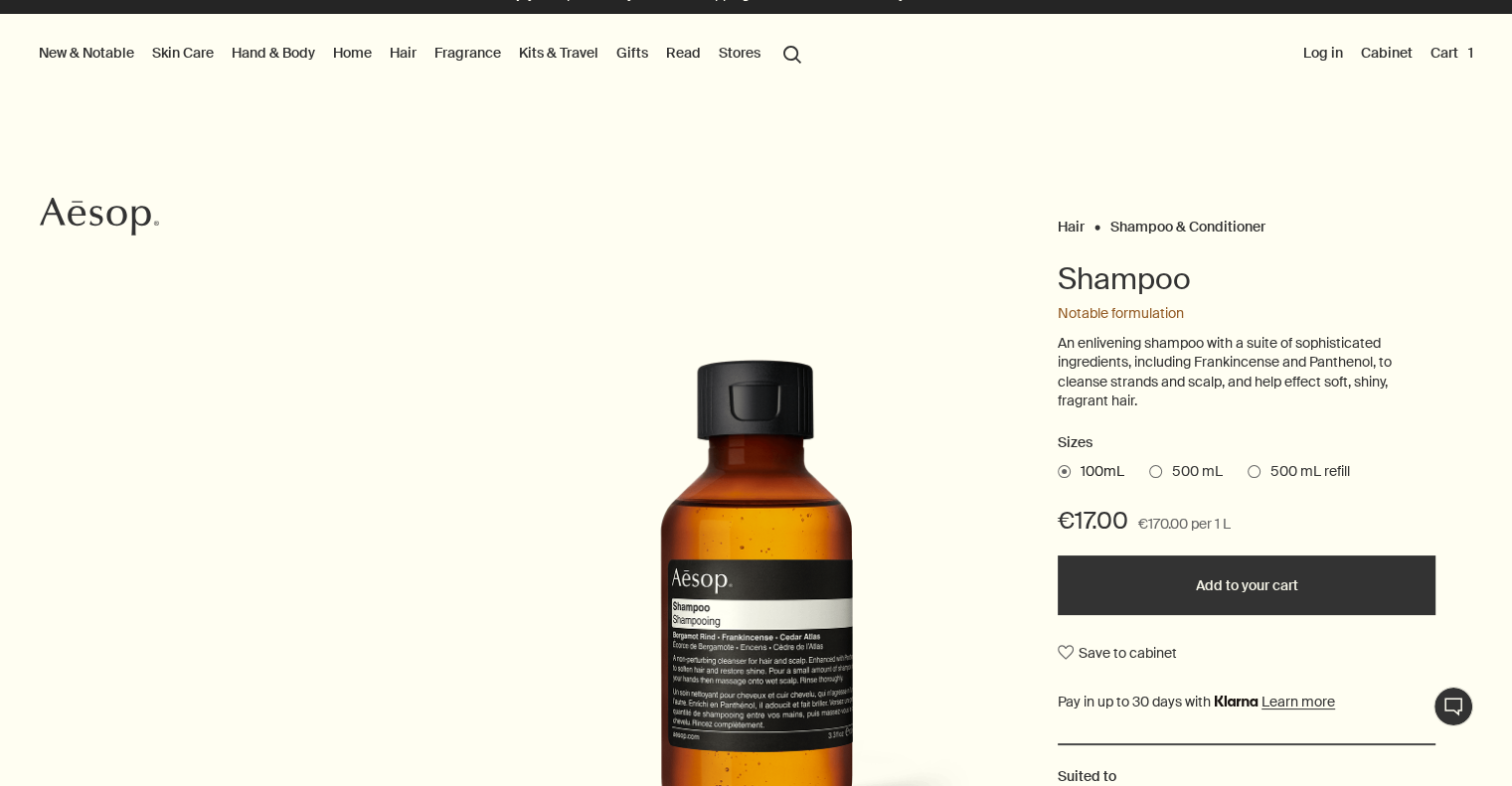 click at bounding box center (1155, 471) 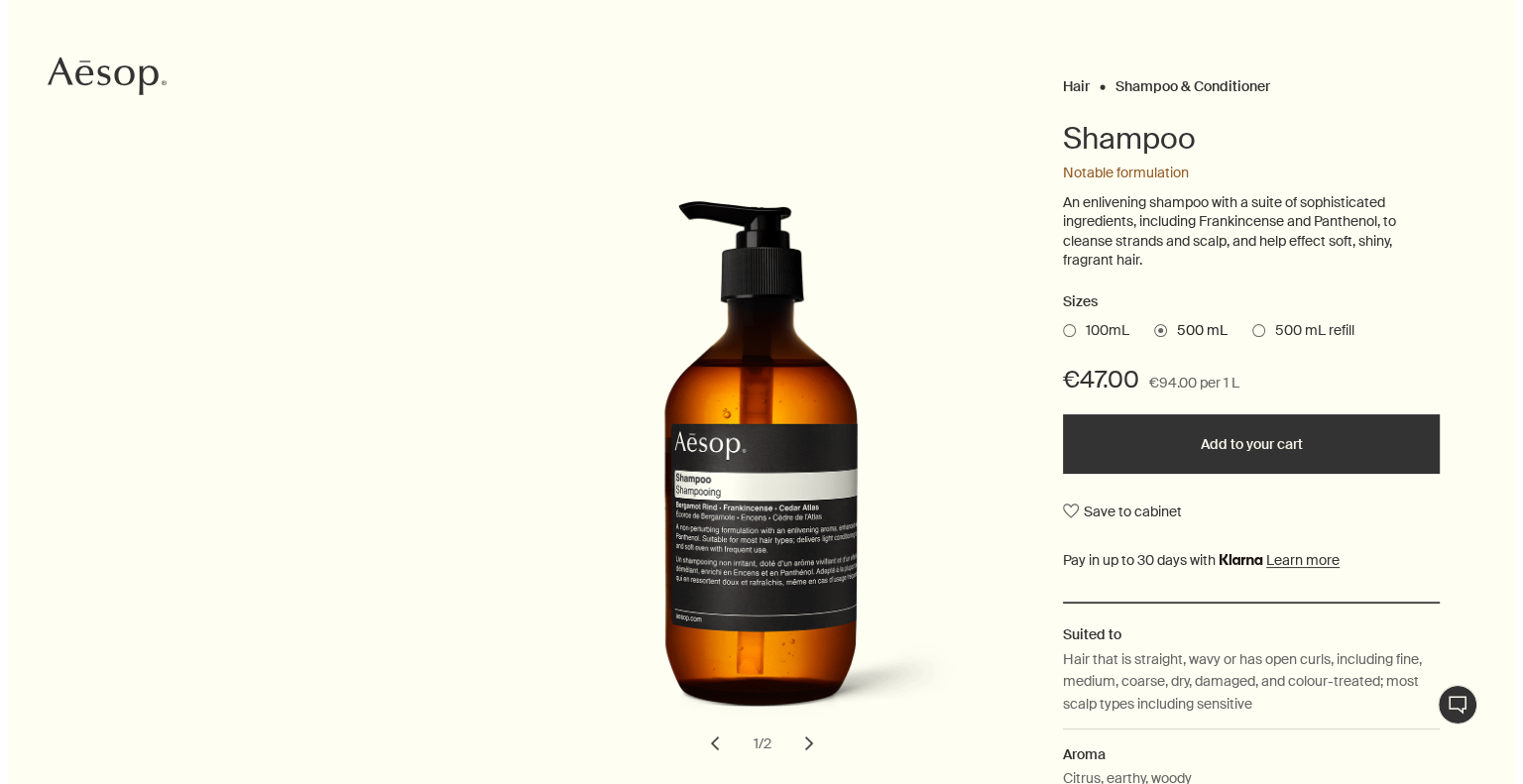 scroll, scrollTop: 0, scrollLeft: 0, axis: both 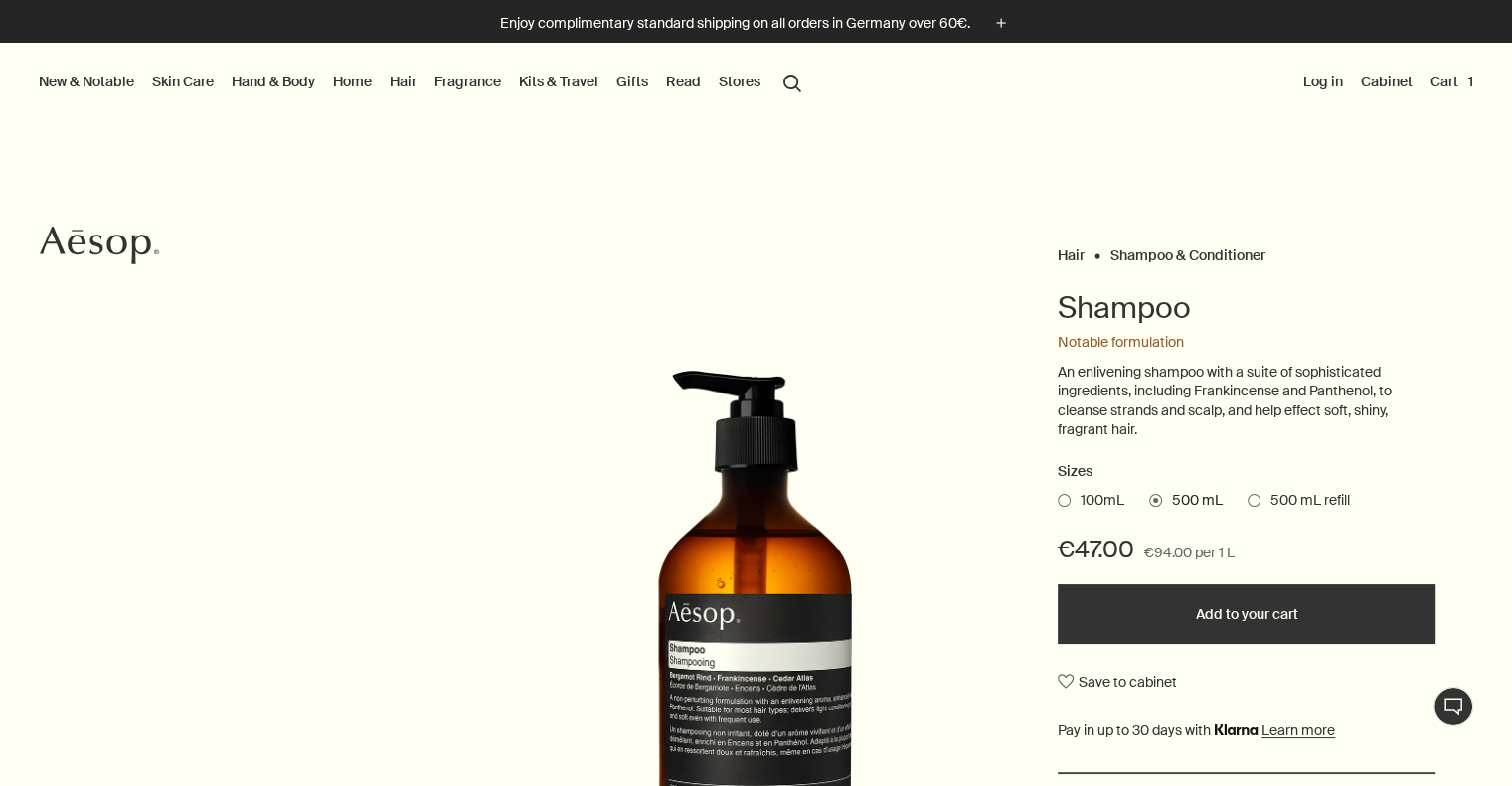 click on "Home" at bounding box center (352, 81) 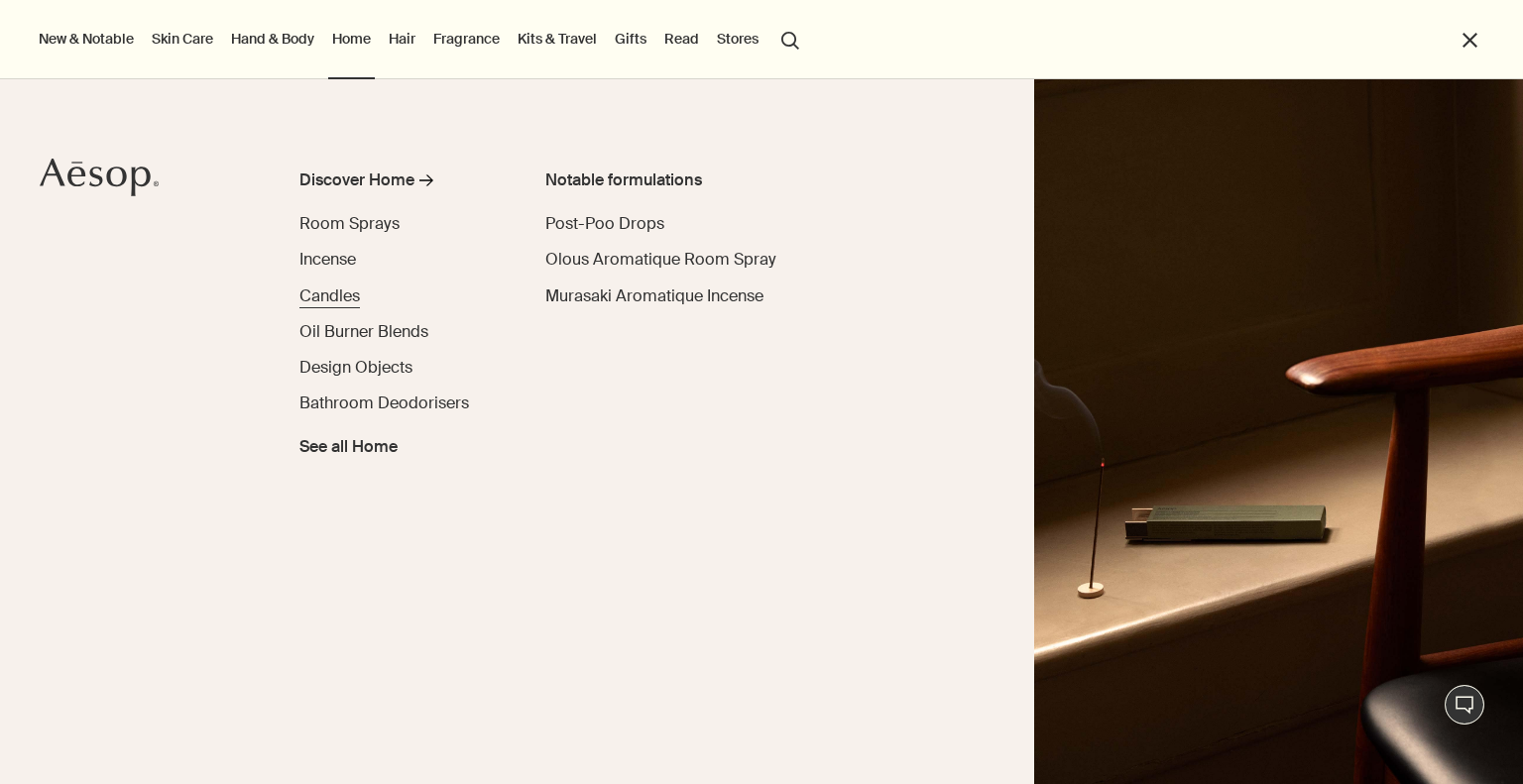 click on "Candles" at bounding box center (329, 295) 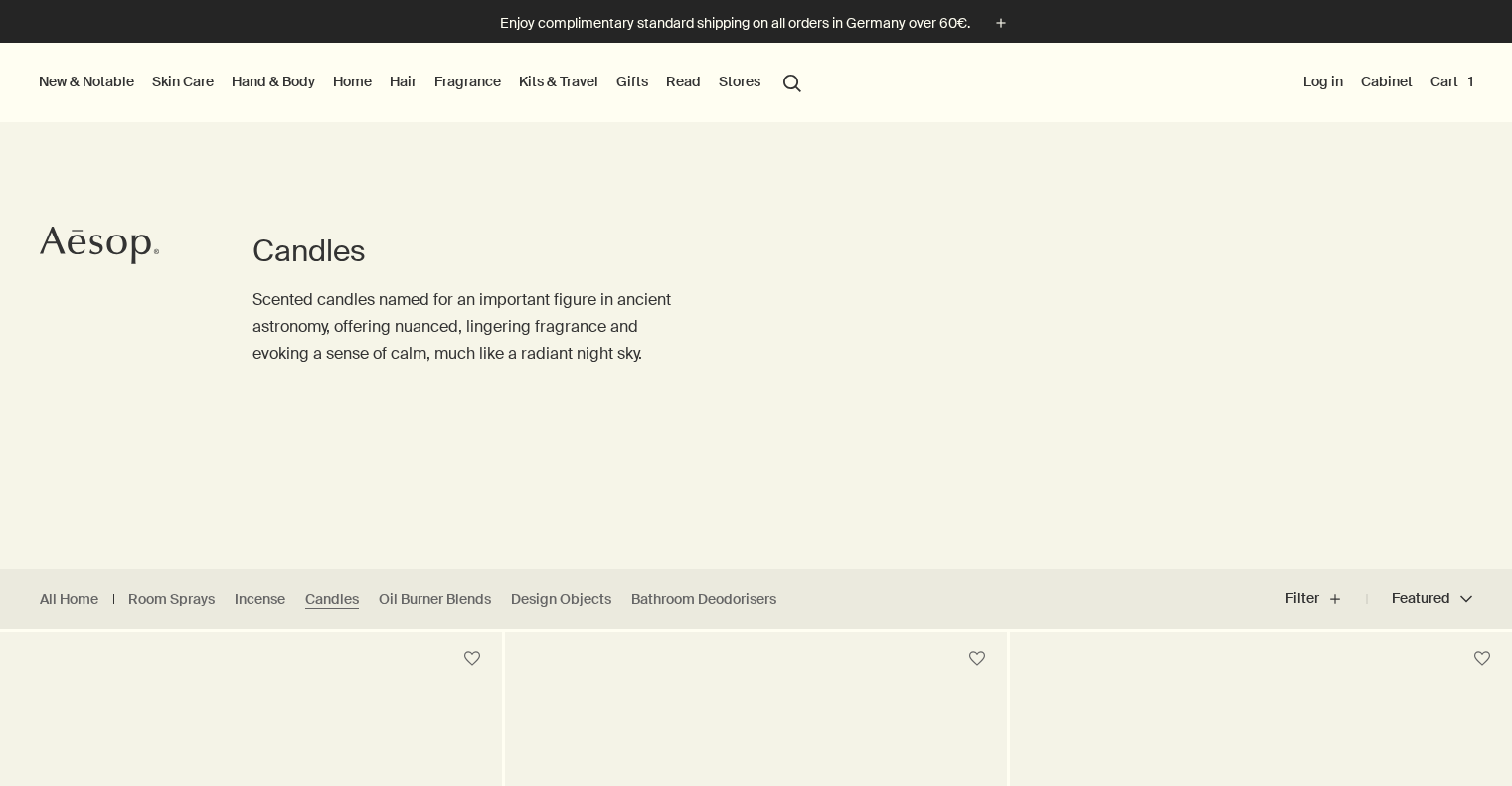 scroll, scrollTop: 0, scrollLeft: 0, axis: both 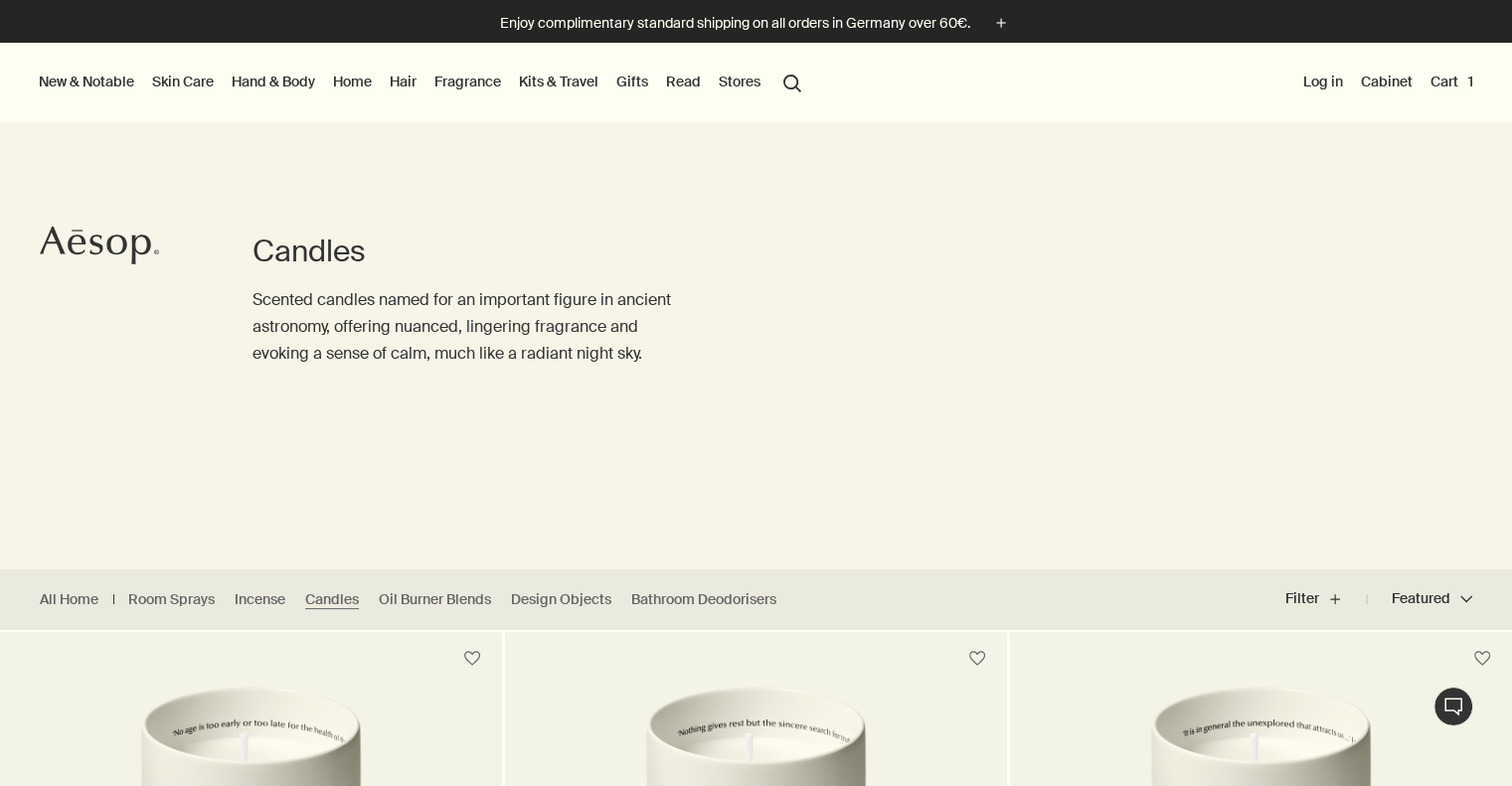 click on "Skin Care" at bounding box center (183, 81) 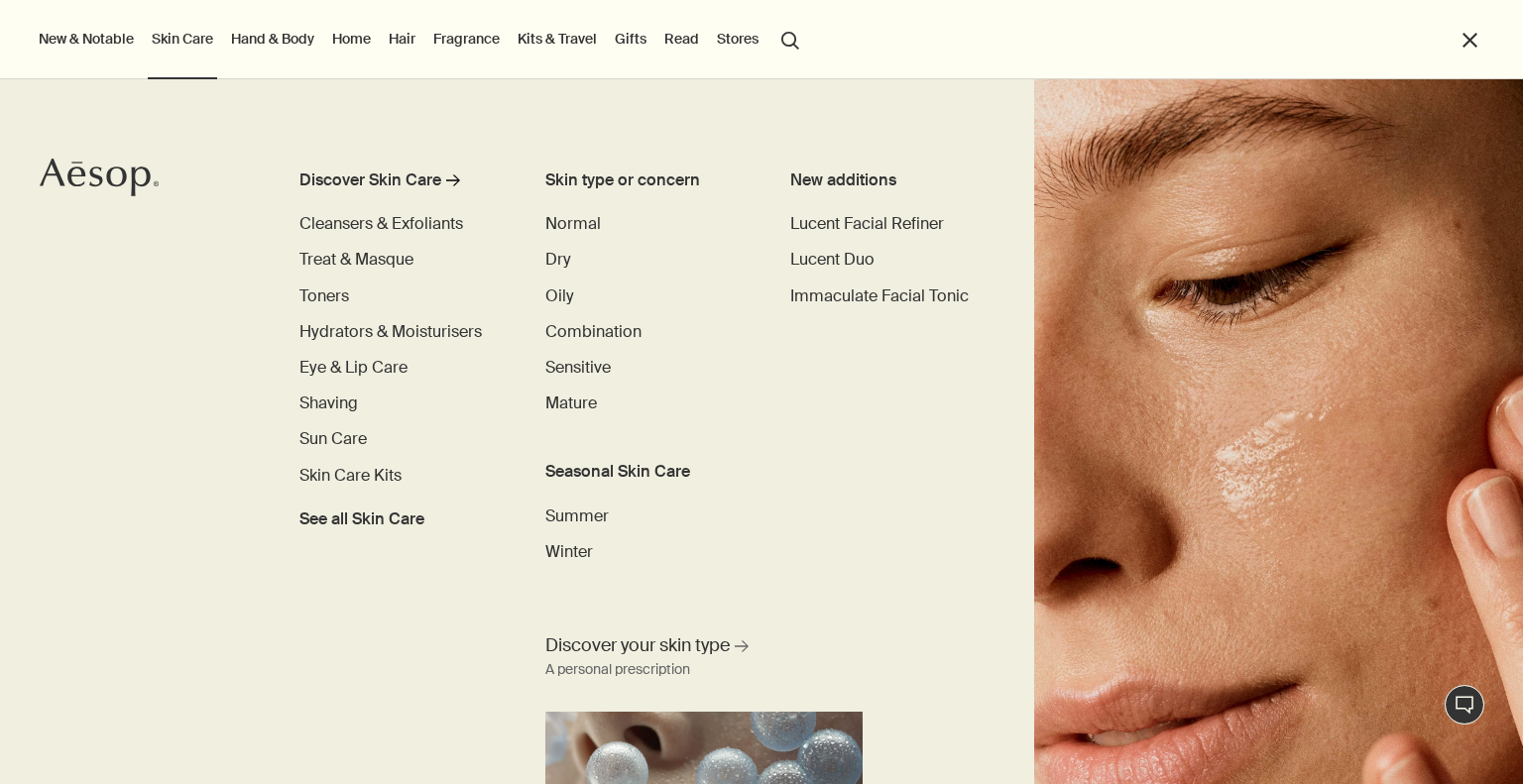 click on "Hand & Body" at bounding box center [273, 39] 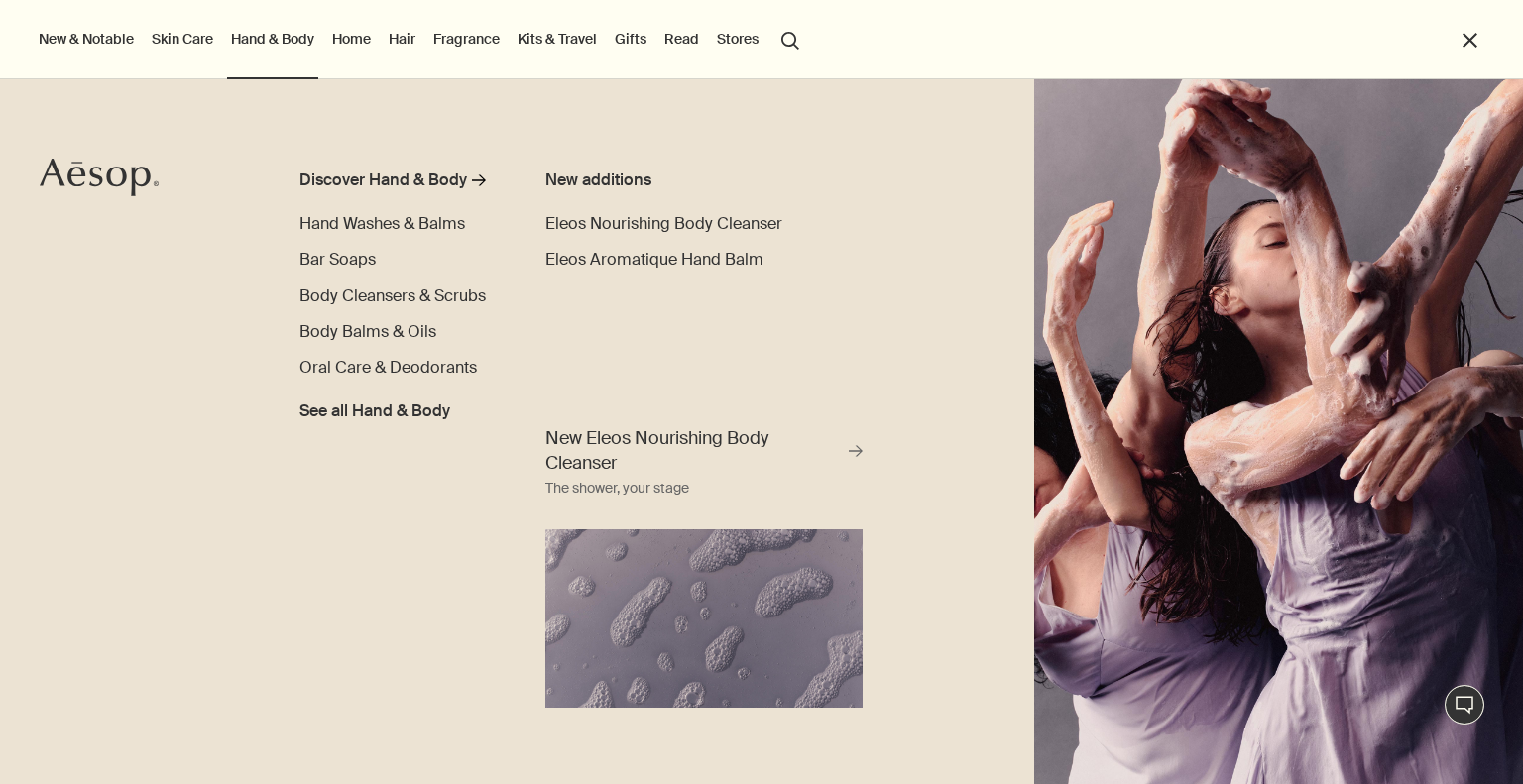 click on "Home" at bounding box center (351, 39) 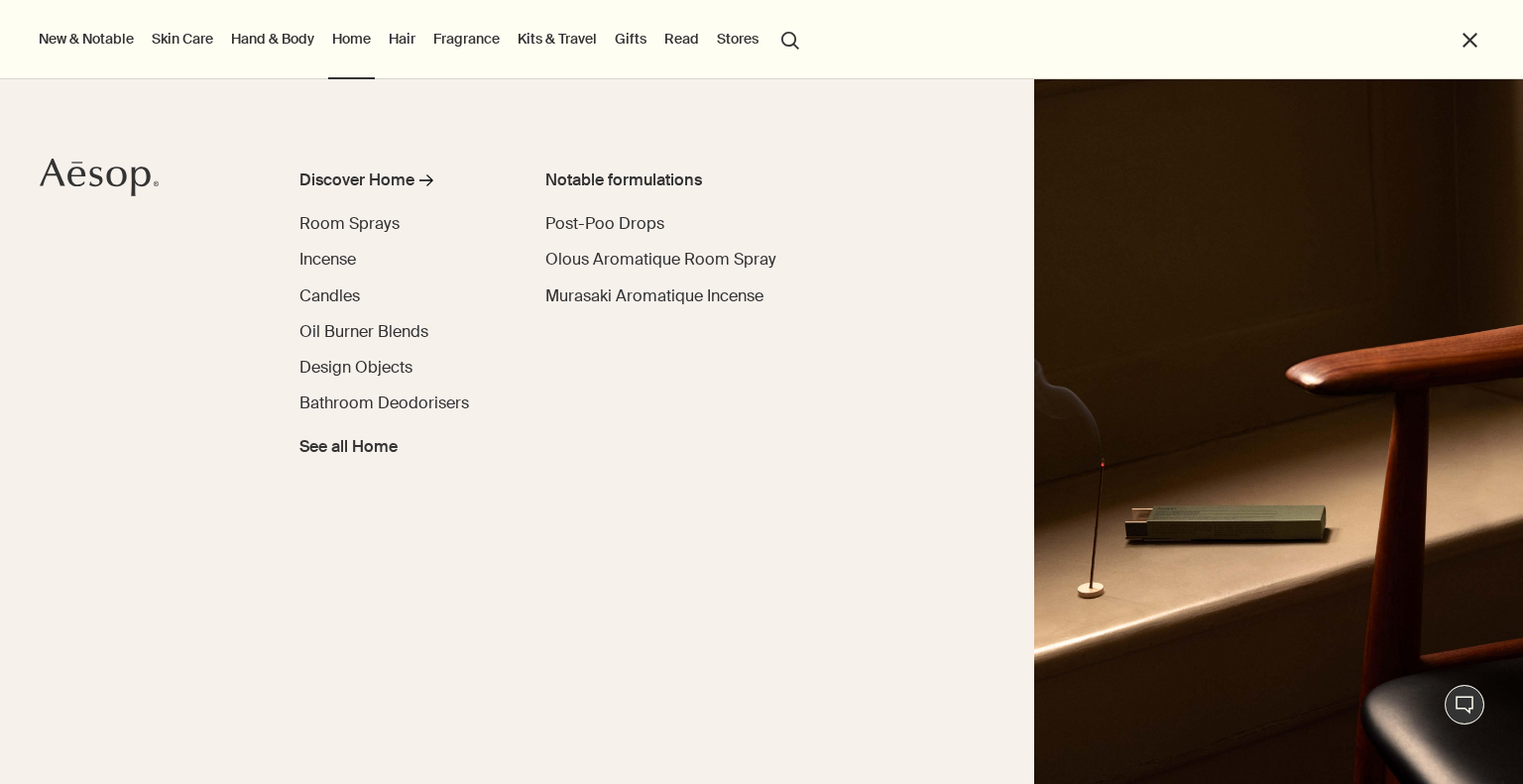 click on "Hair" at bounding box center [402, 39] 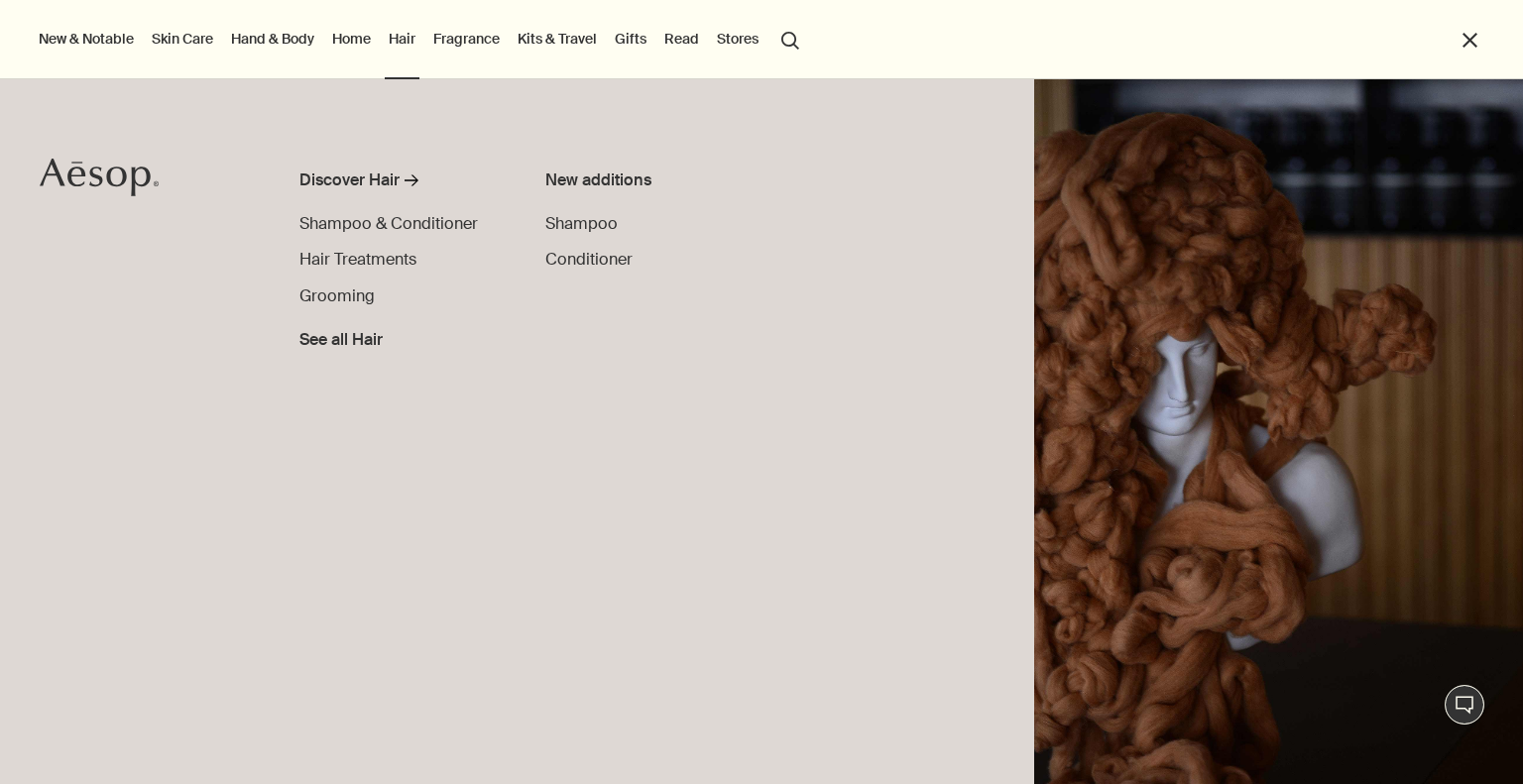 click on "Fragrance" at bounding box center [466, 39] 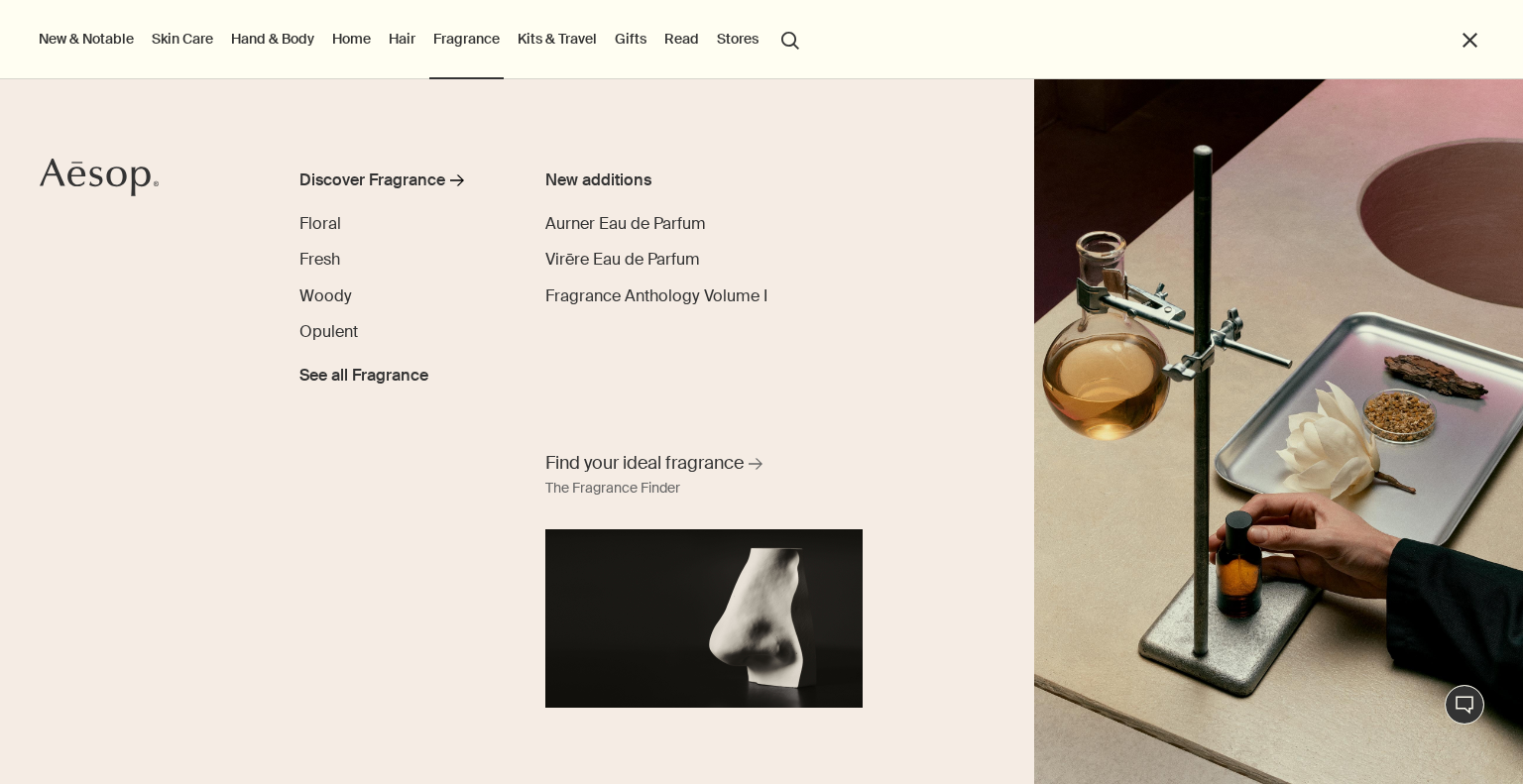 click on "Hand & Body" at bounding box center [273, 39] 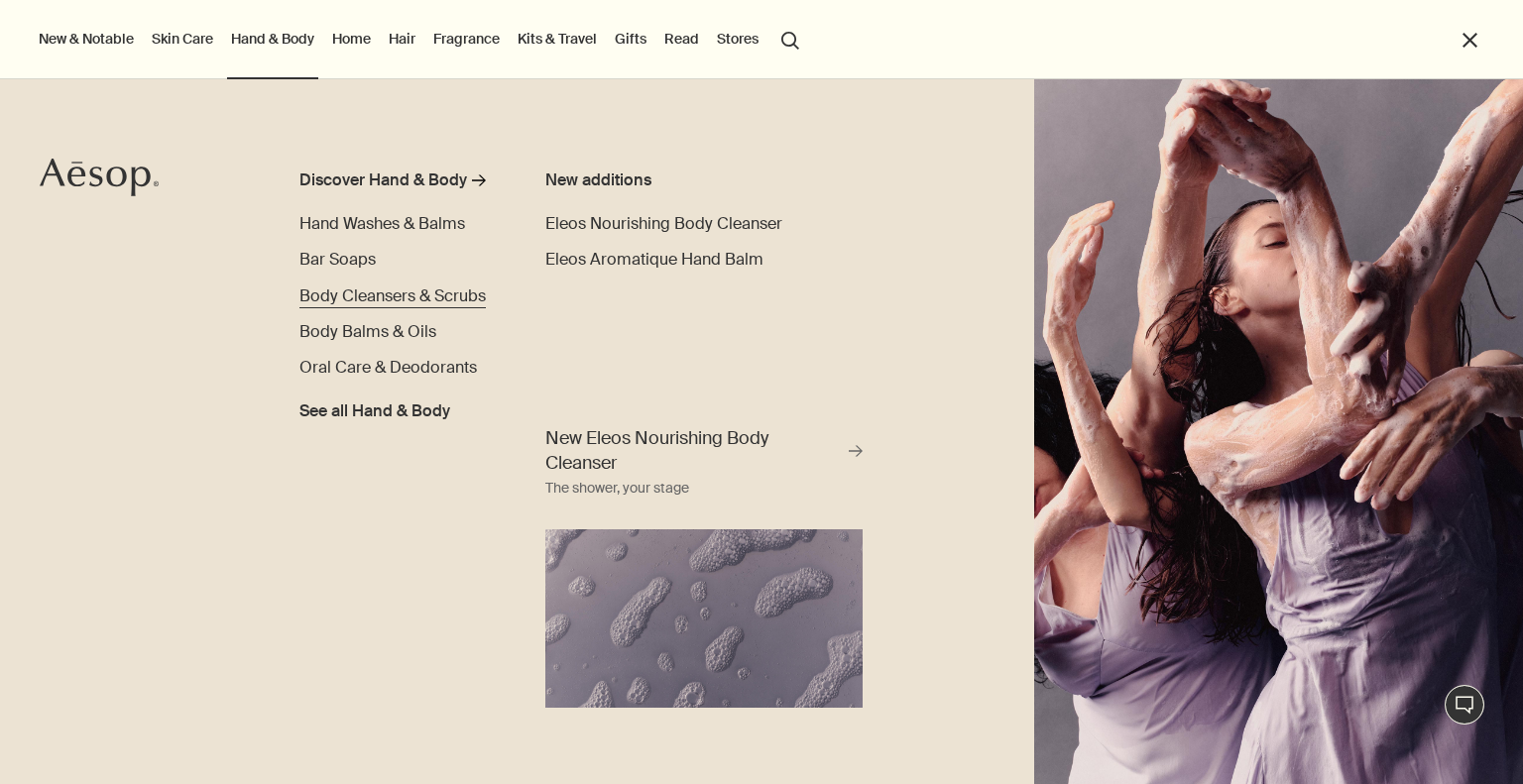 click on "Body Cleansers & Scrubs" at bounding box center [393, 295] 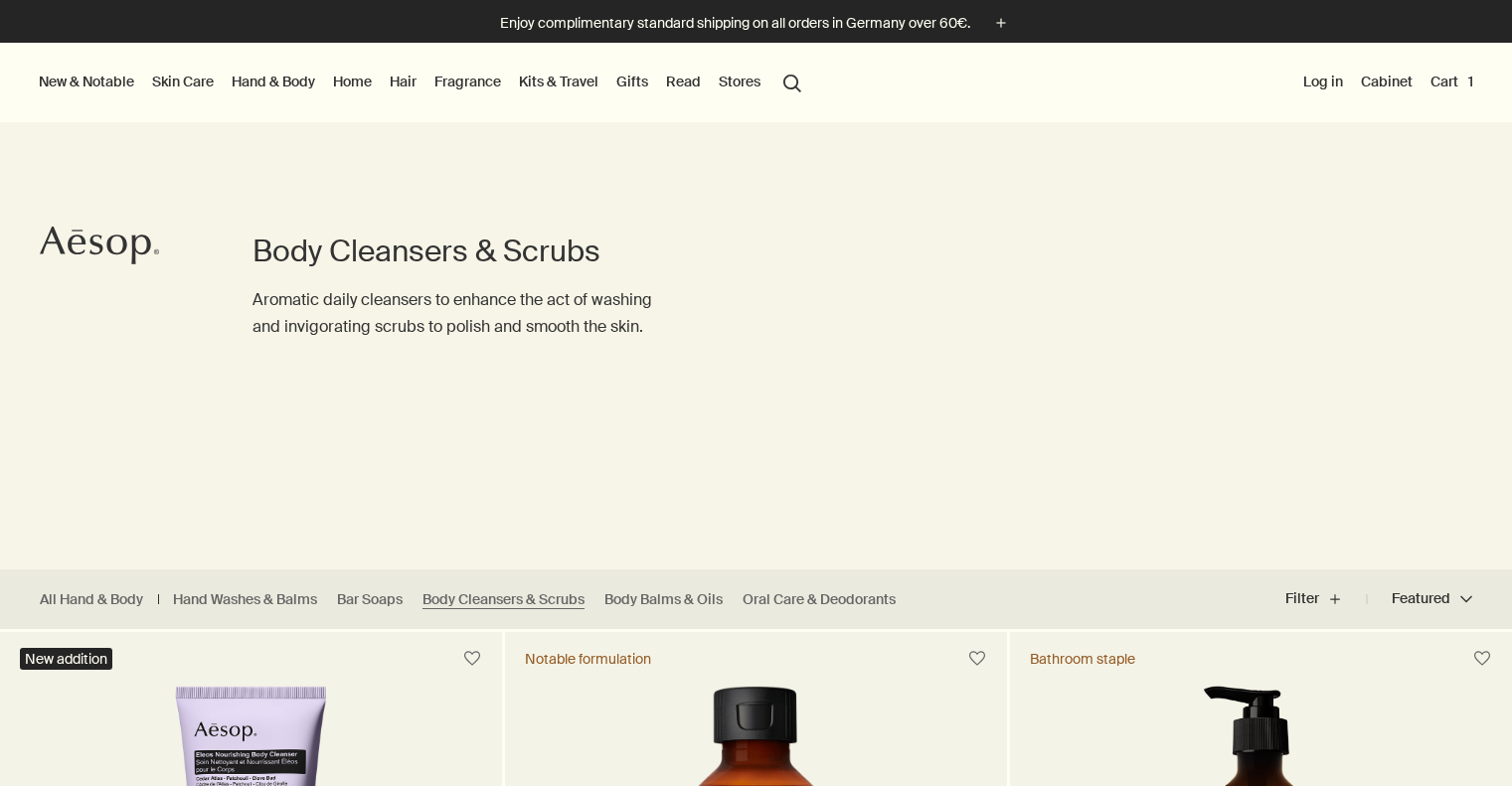 scroll, scrollTop: 0, scrollLeft: 0, axis: both 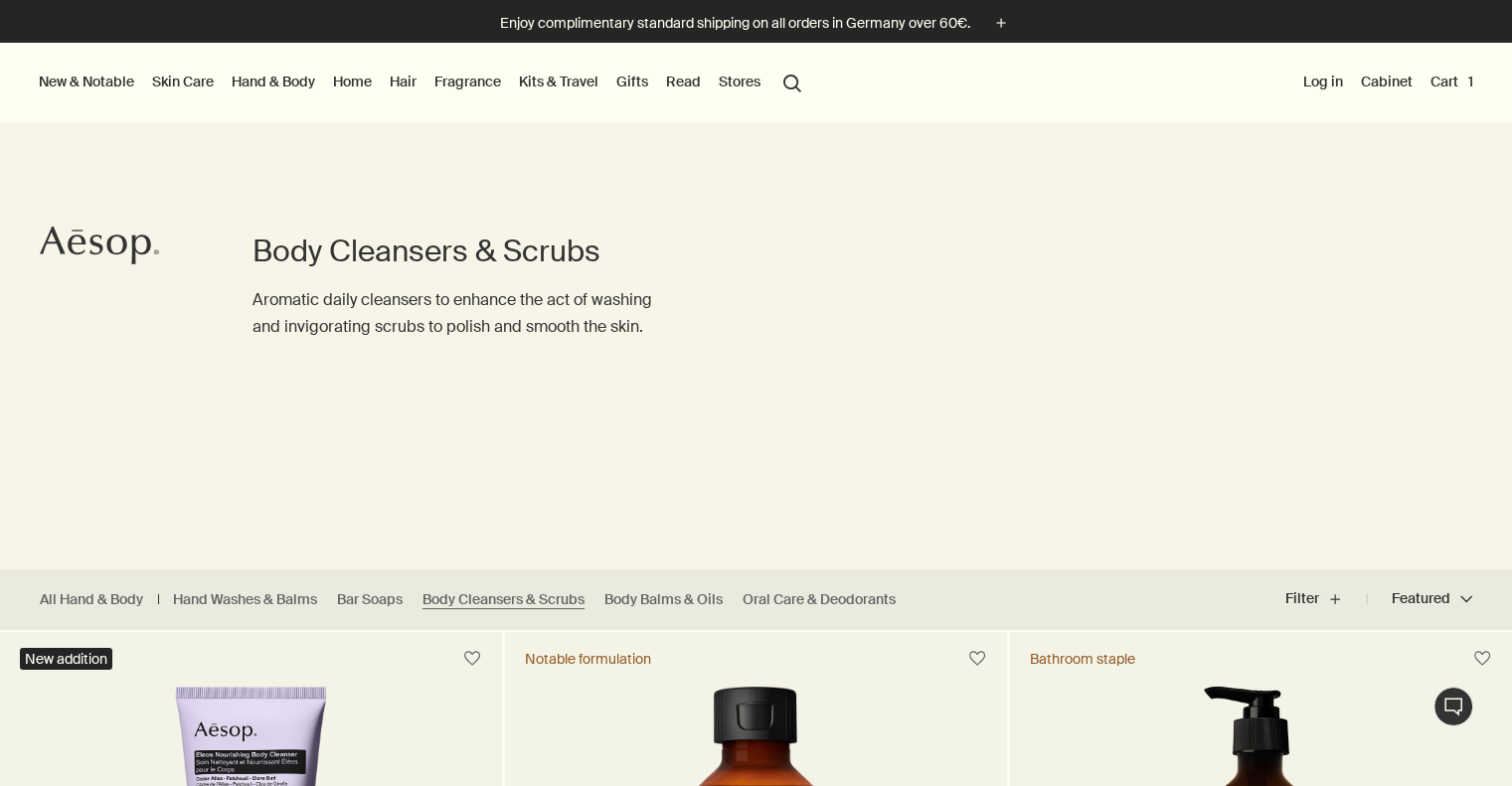 click on "Kits & Travel" at bounding box center (559, 81) 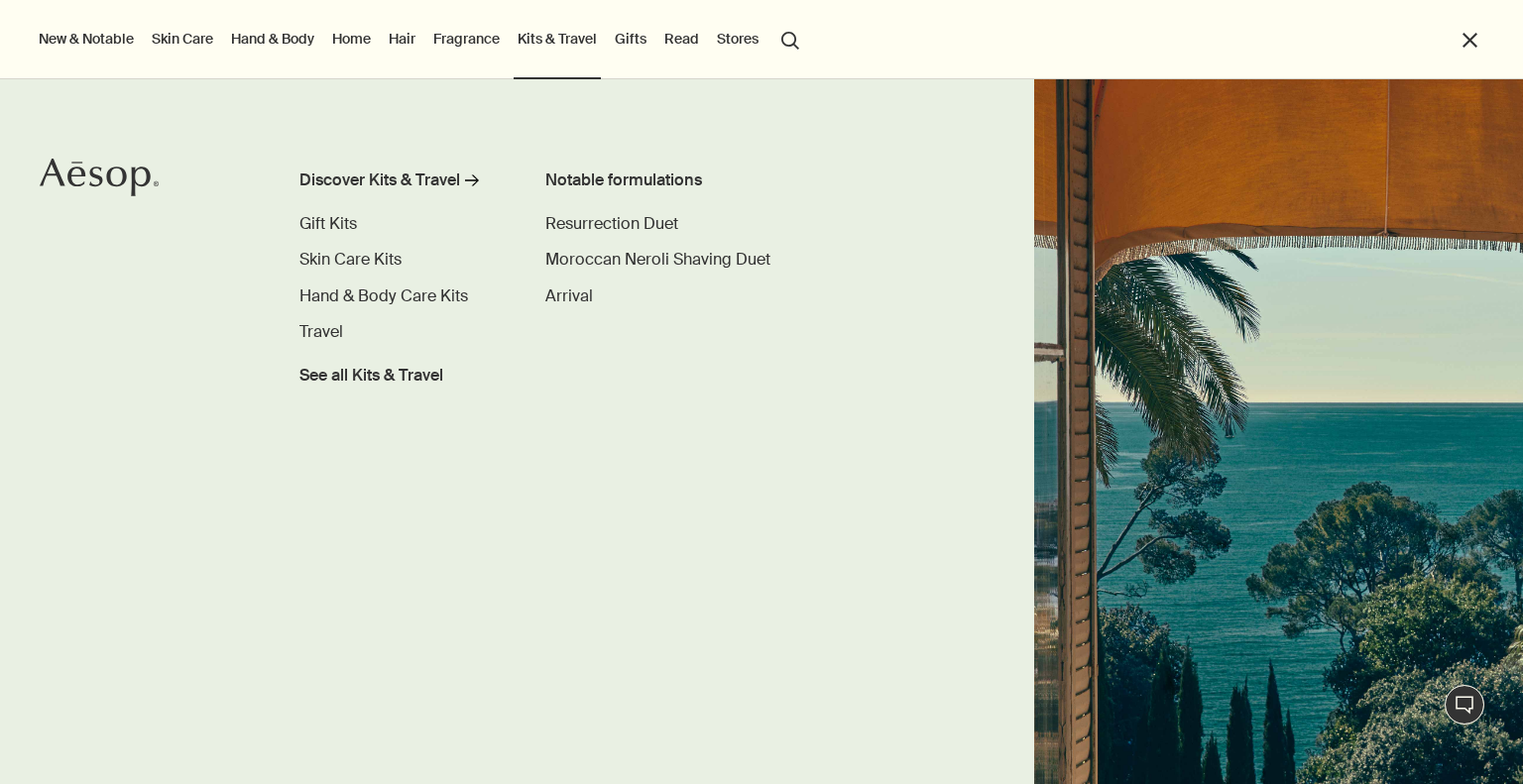 click on "Home" at bounding box center [351, 39] 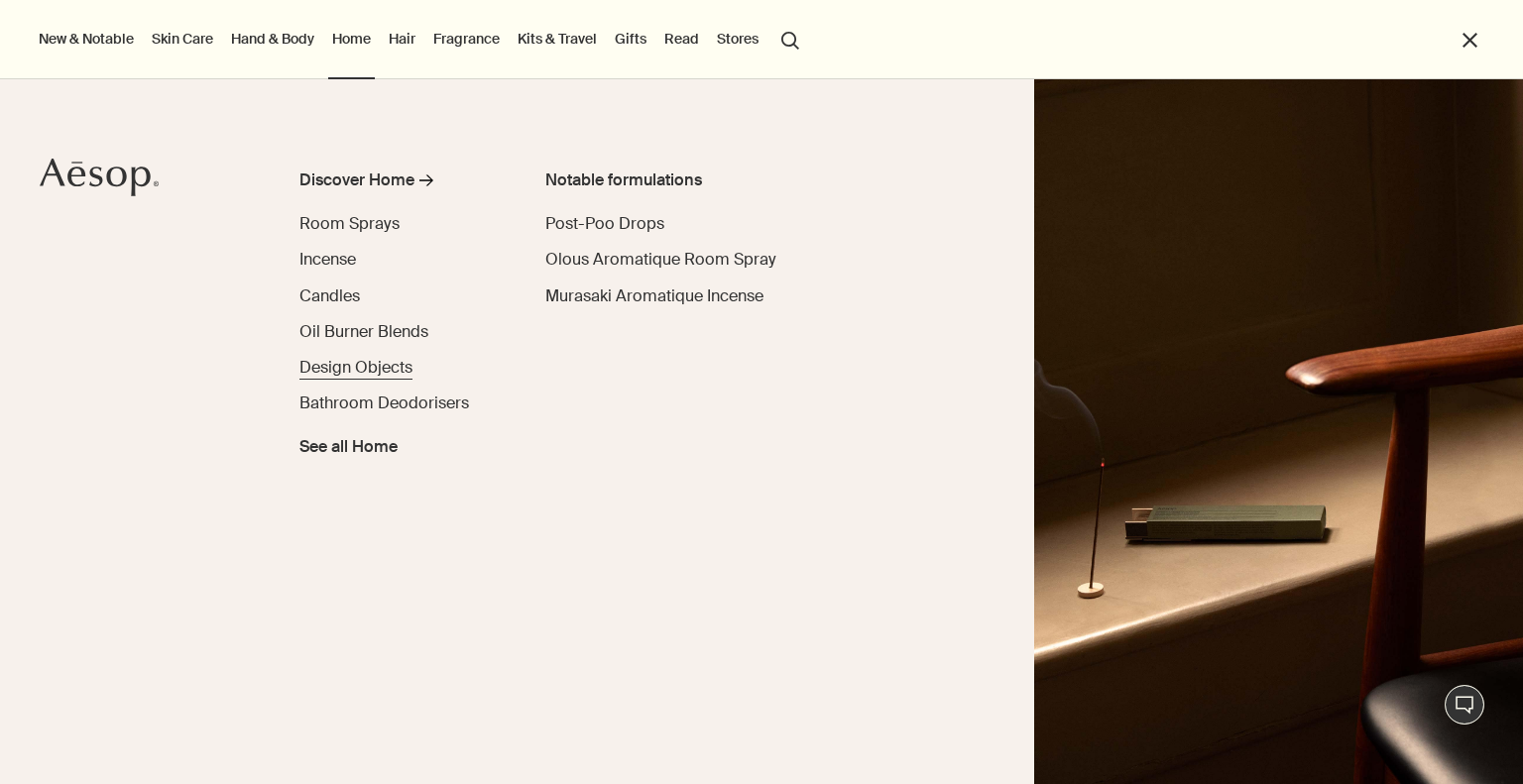 click on "Design Objects" at bounding box center [356, 367] 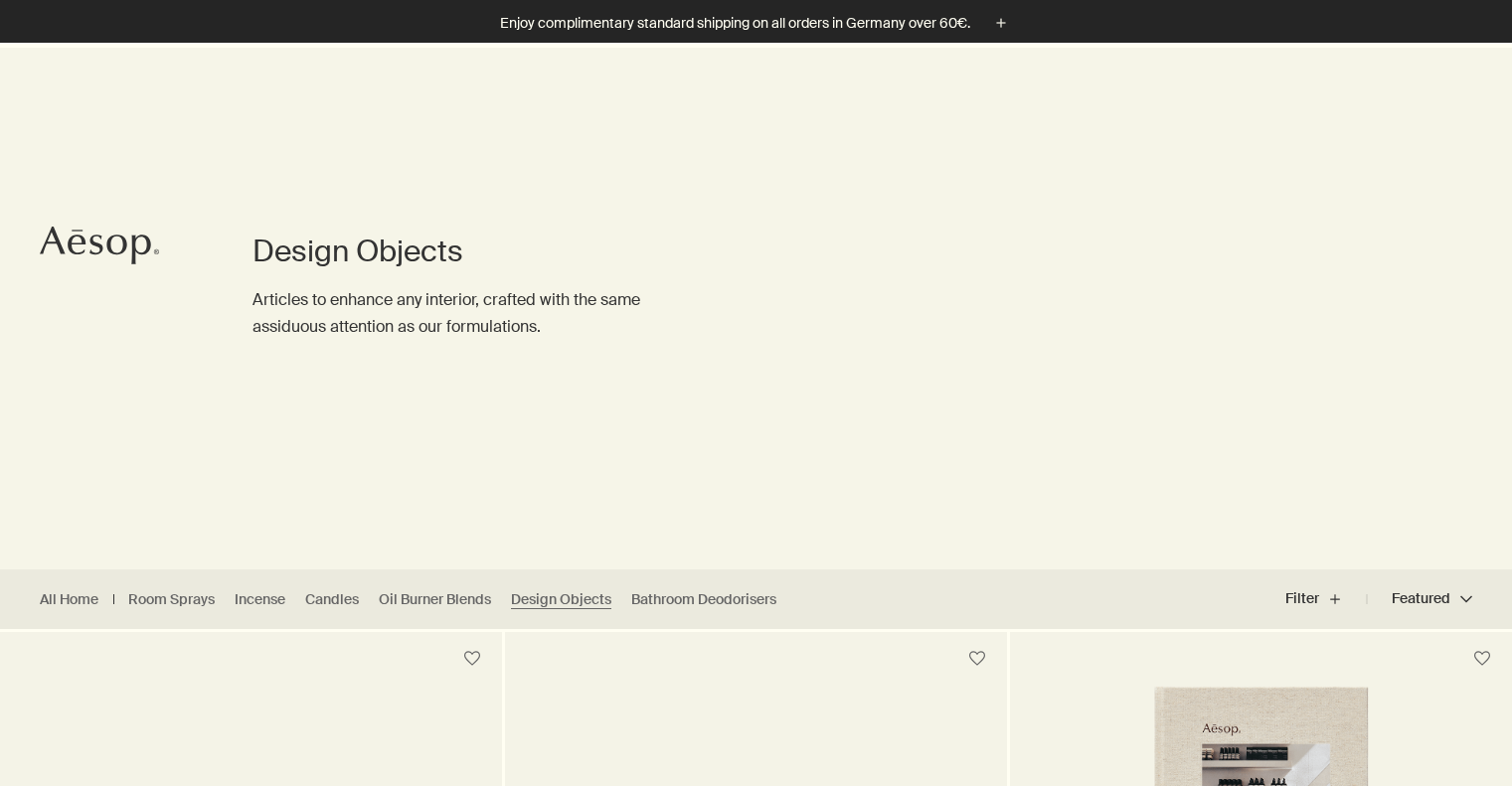 scroll, scrollTop: 298, scrollLeft: 0, axis: vertical 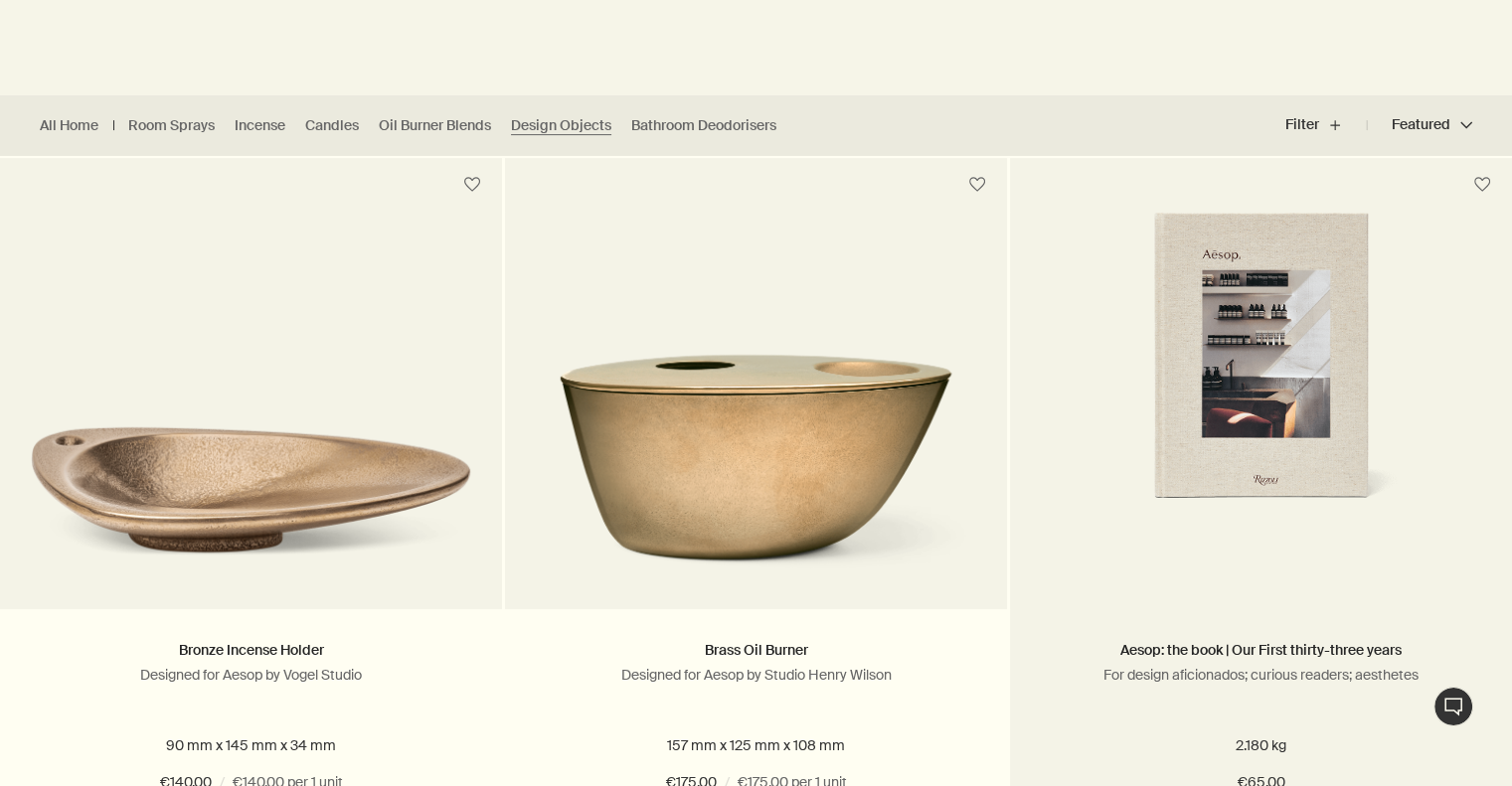 click at bounding box center [1260, 395] 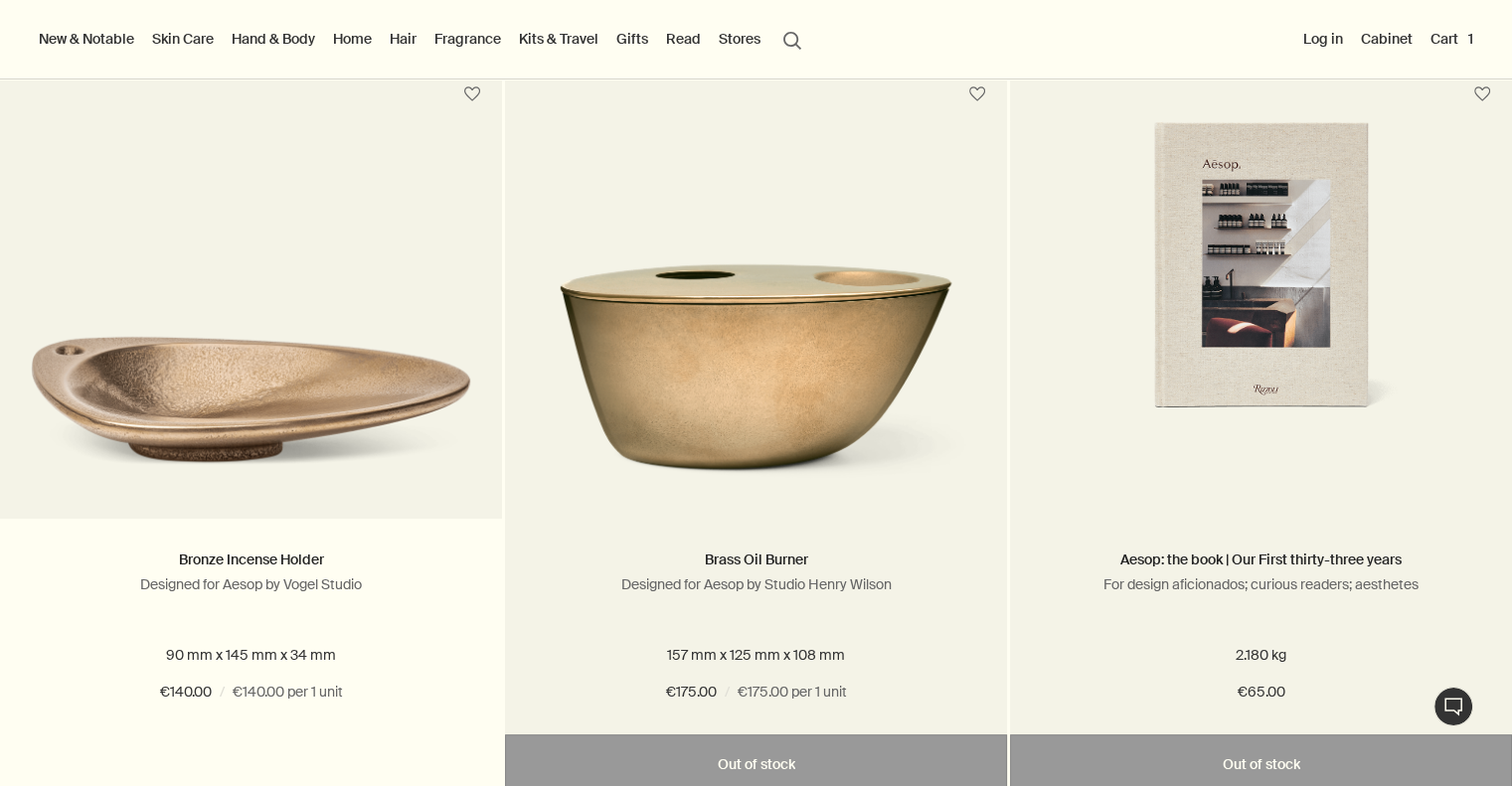 scroll, scrollTop: 474, scrollLeft: 0, axis: vertical 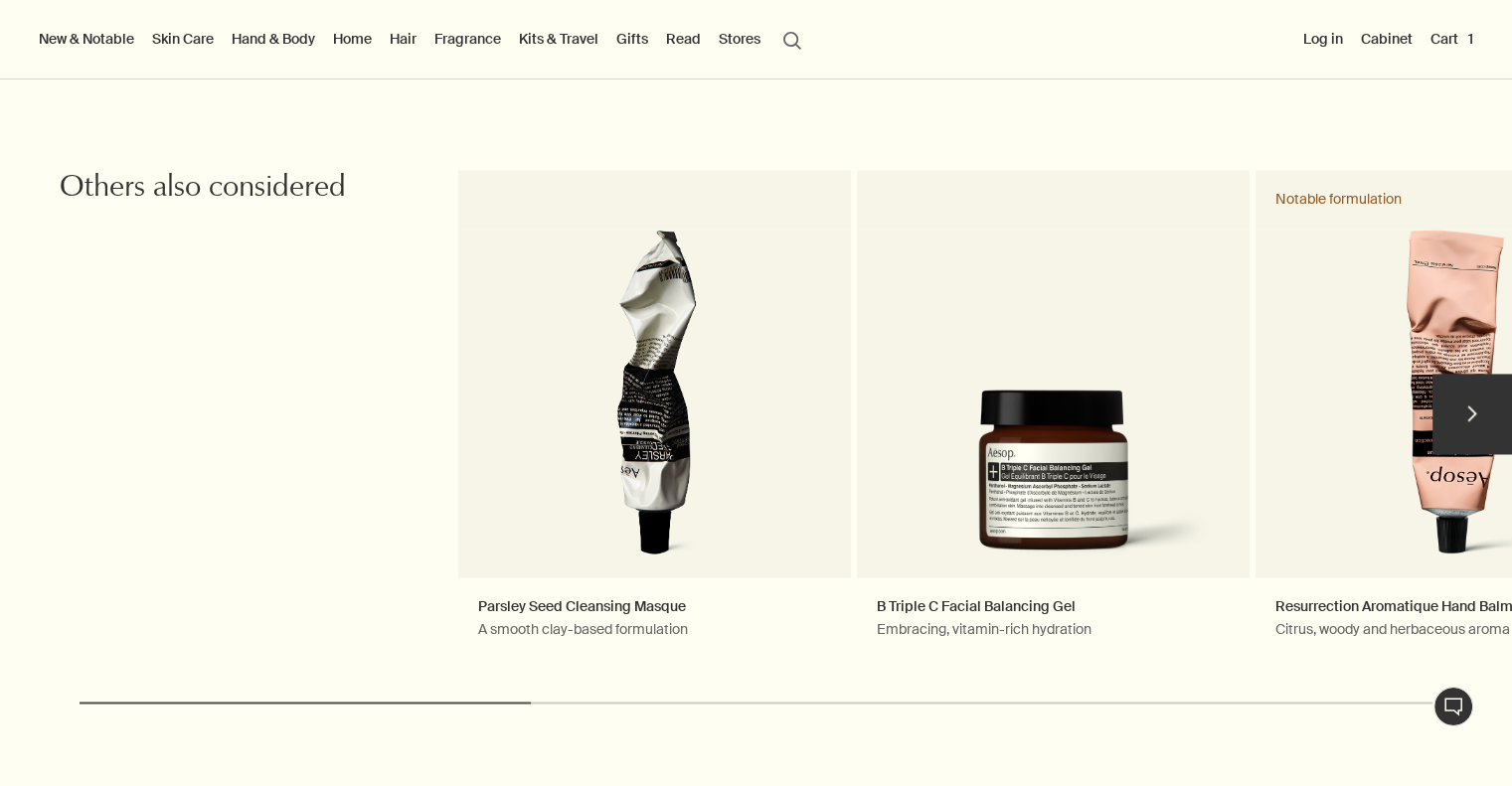 click on "chevron" at bounding box center [1472, 413] 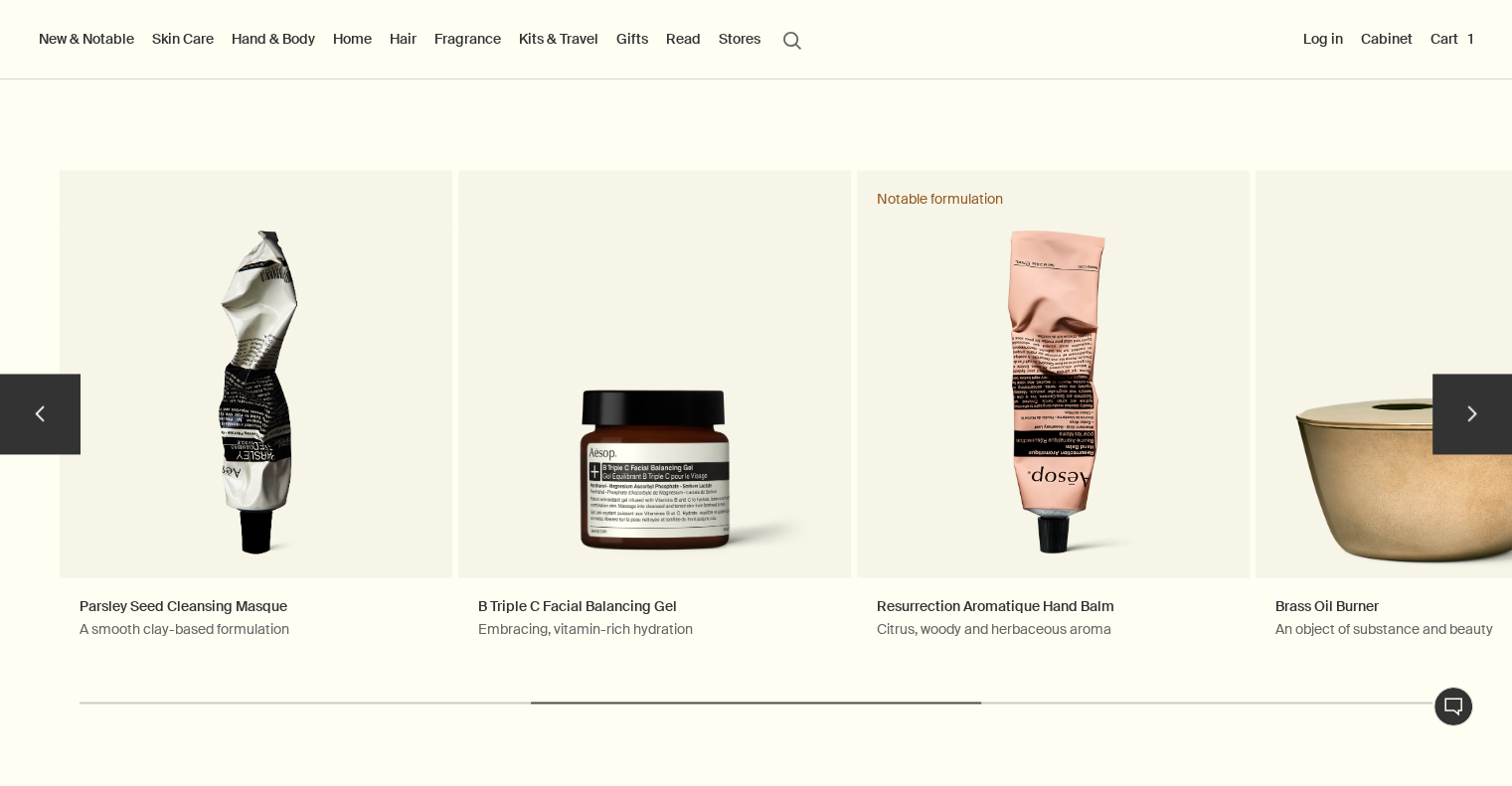 click on "chevron" at bounding box center (1472, 413) 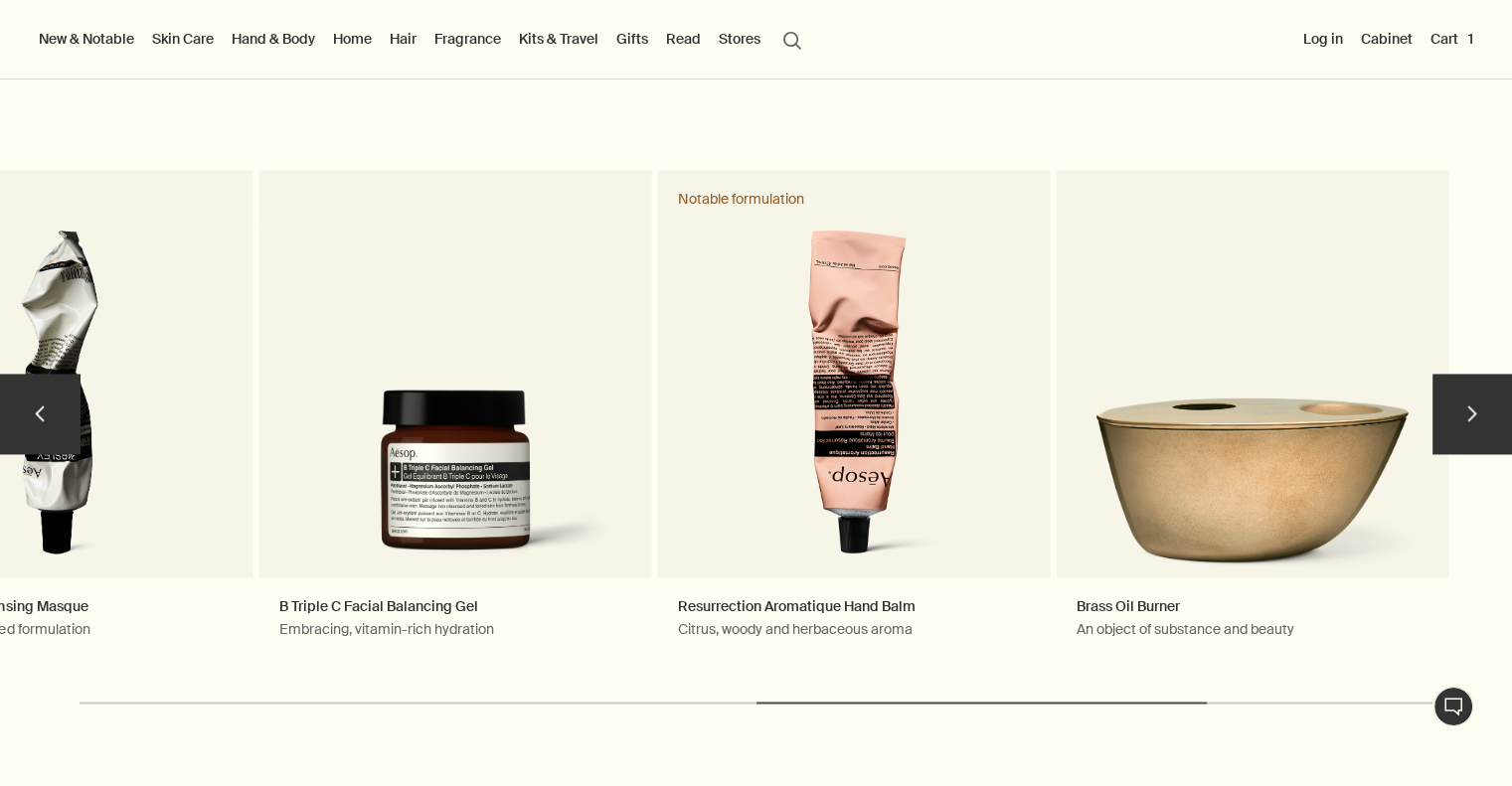 click on "chevron" at bounding box center [1472, 413] 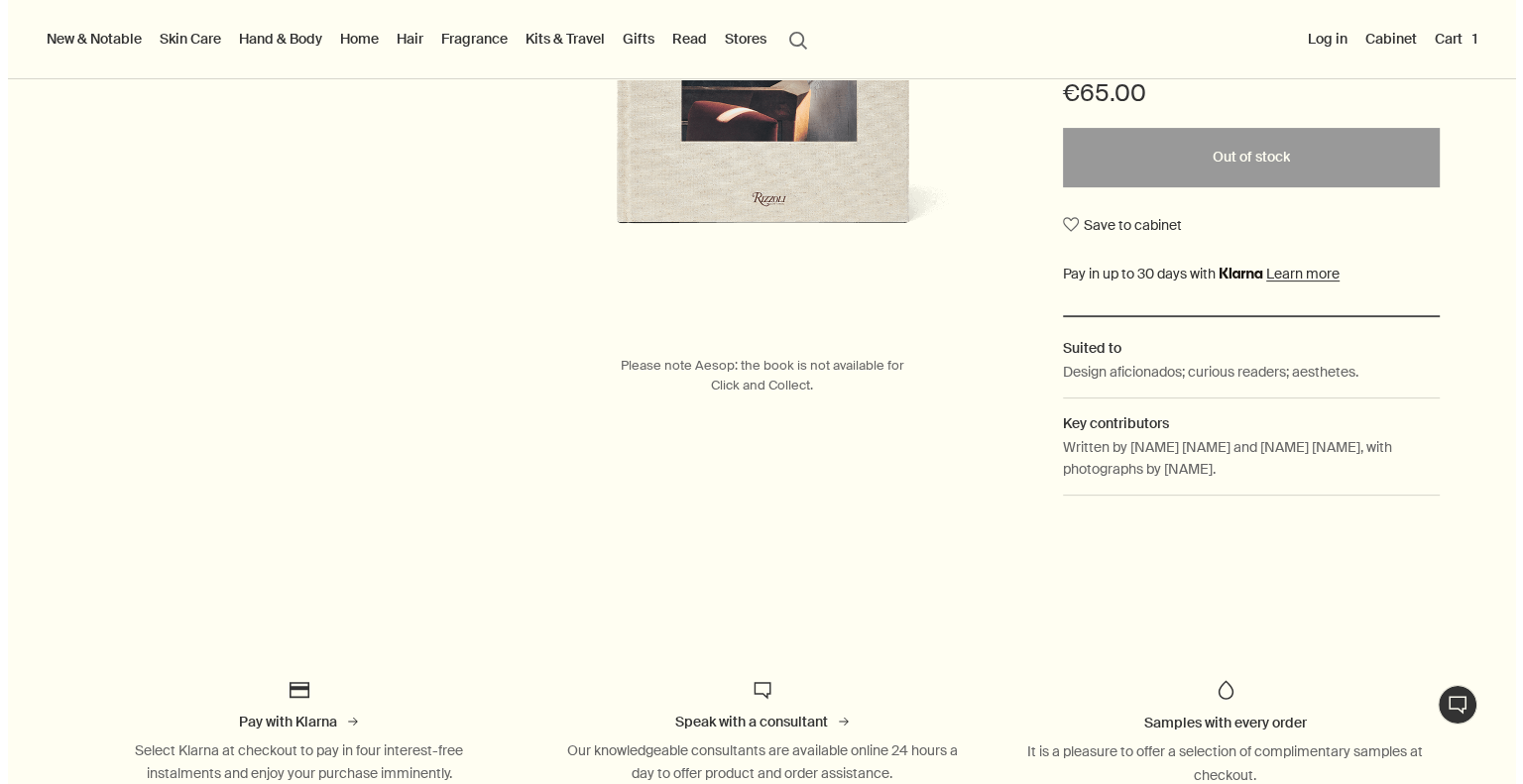 scroll, scrollTop: 0, scrollLeft: 0, axis: both 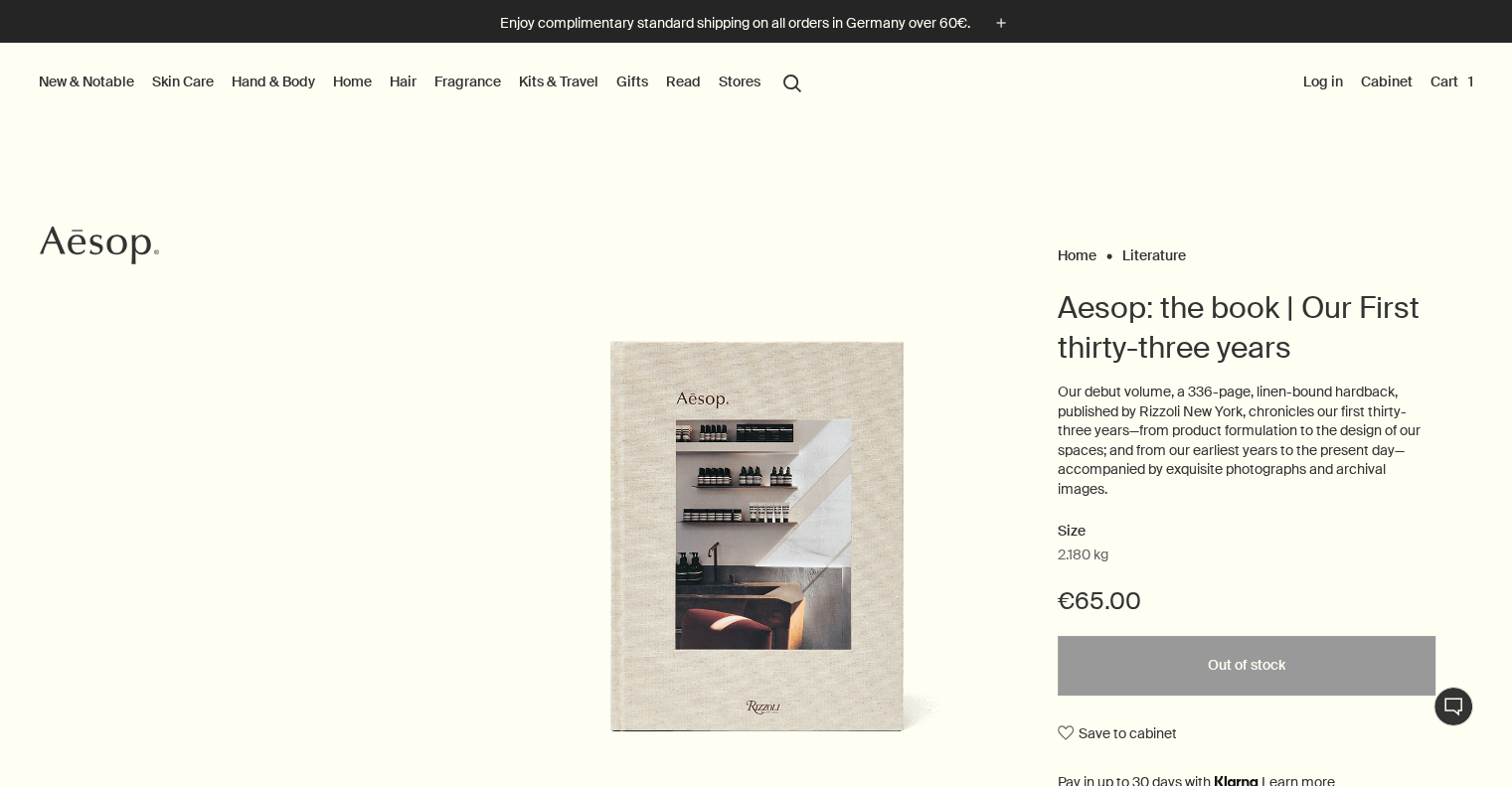 click on "Home" at bounding box center [352, 81] 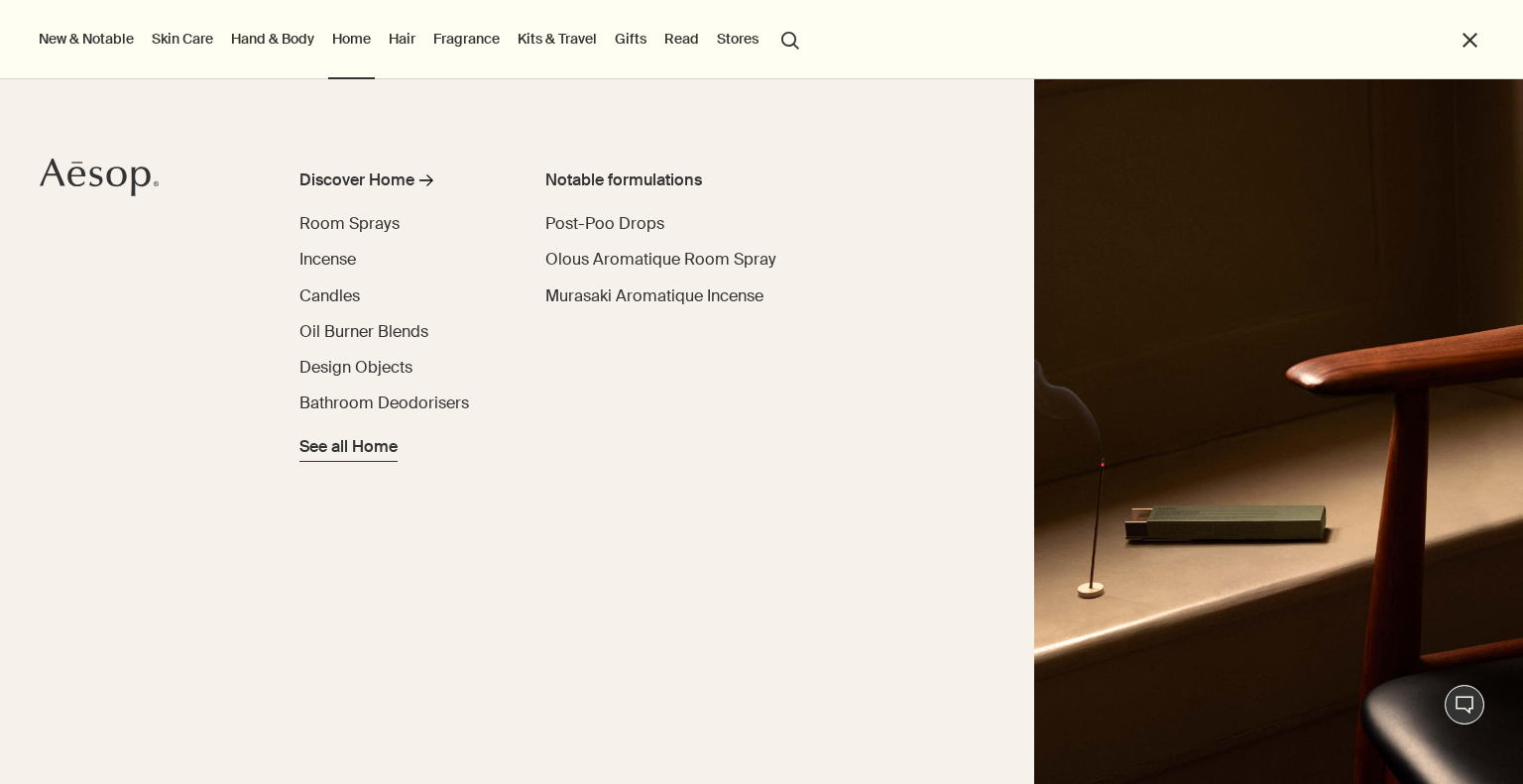 click on "See all Home" at bounding box center [348, 447] 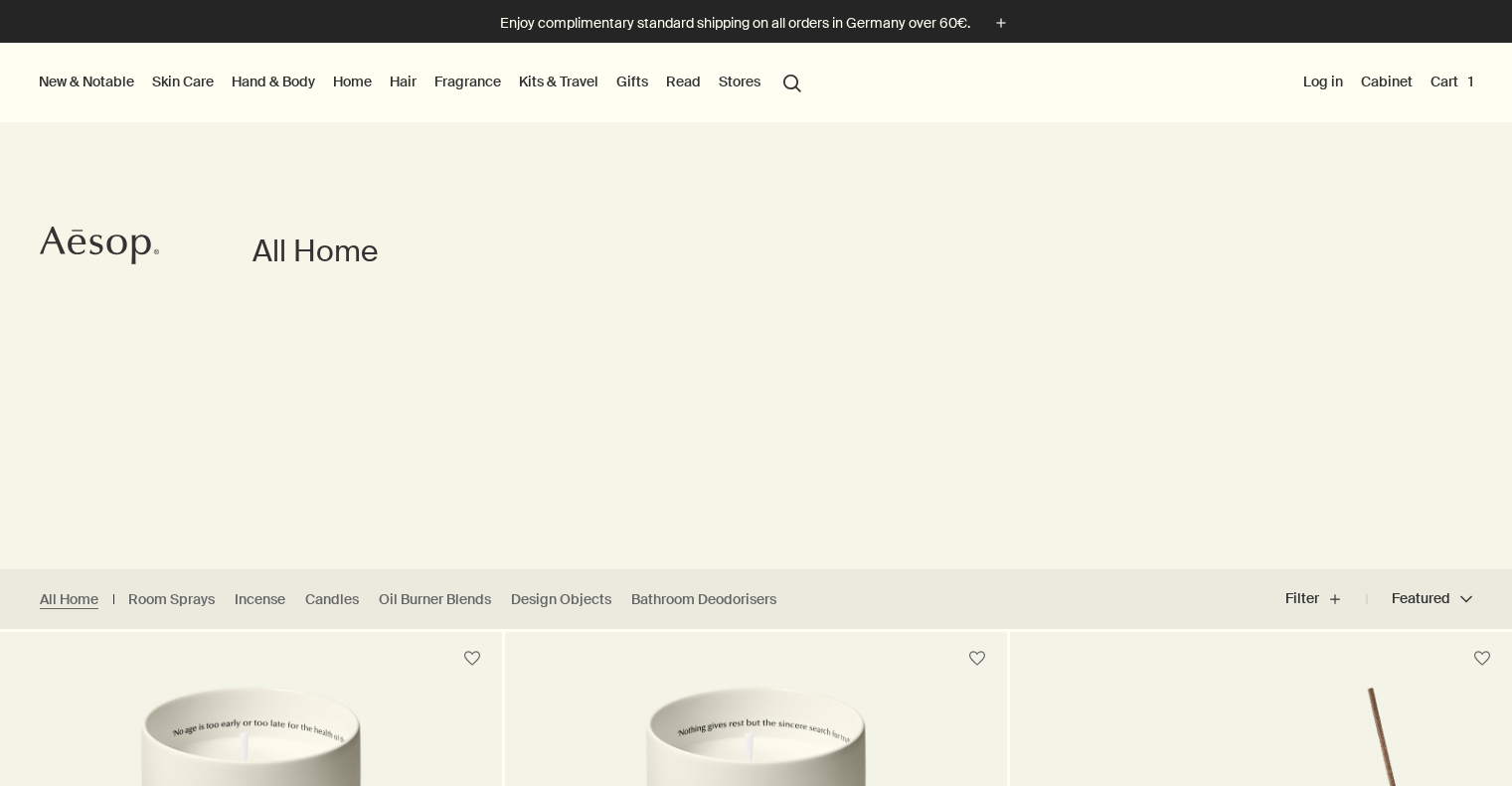 scroll, scrollTop: 0, scrollLeft: 0, axis: both 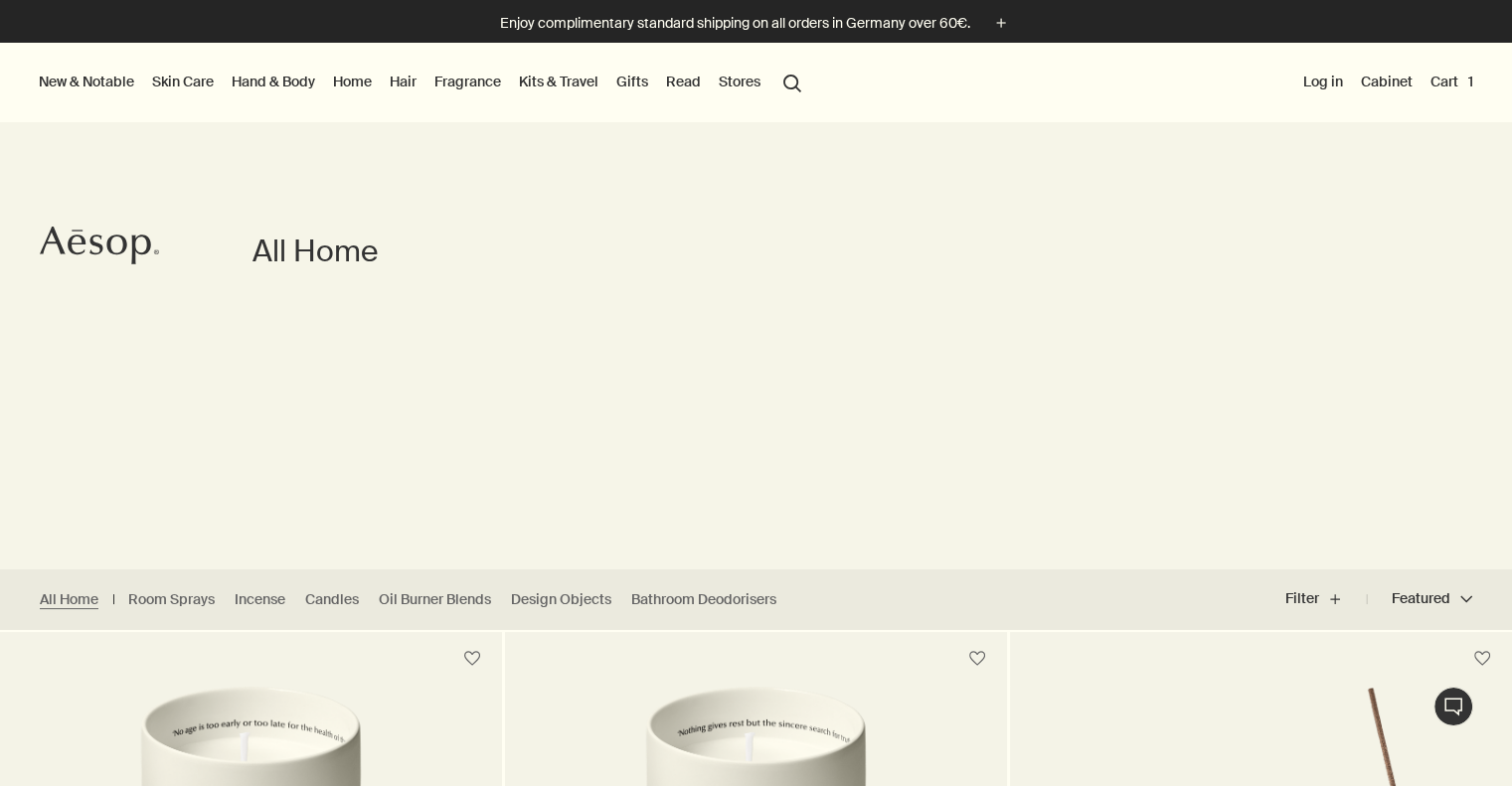 click on "Cart 1" at bounding box center (1451, 81) 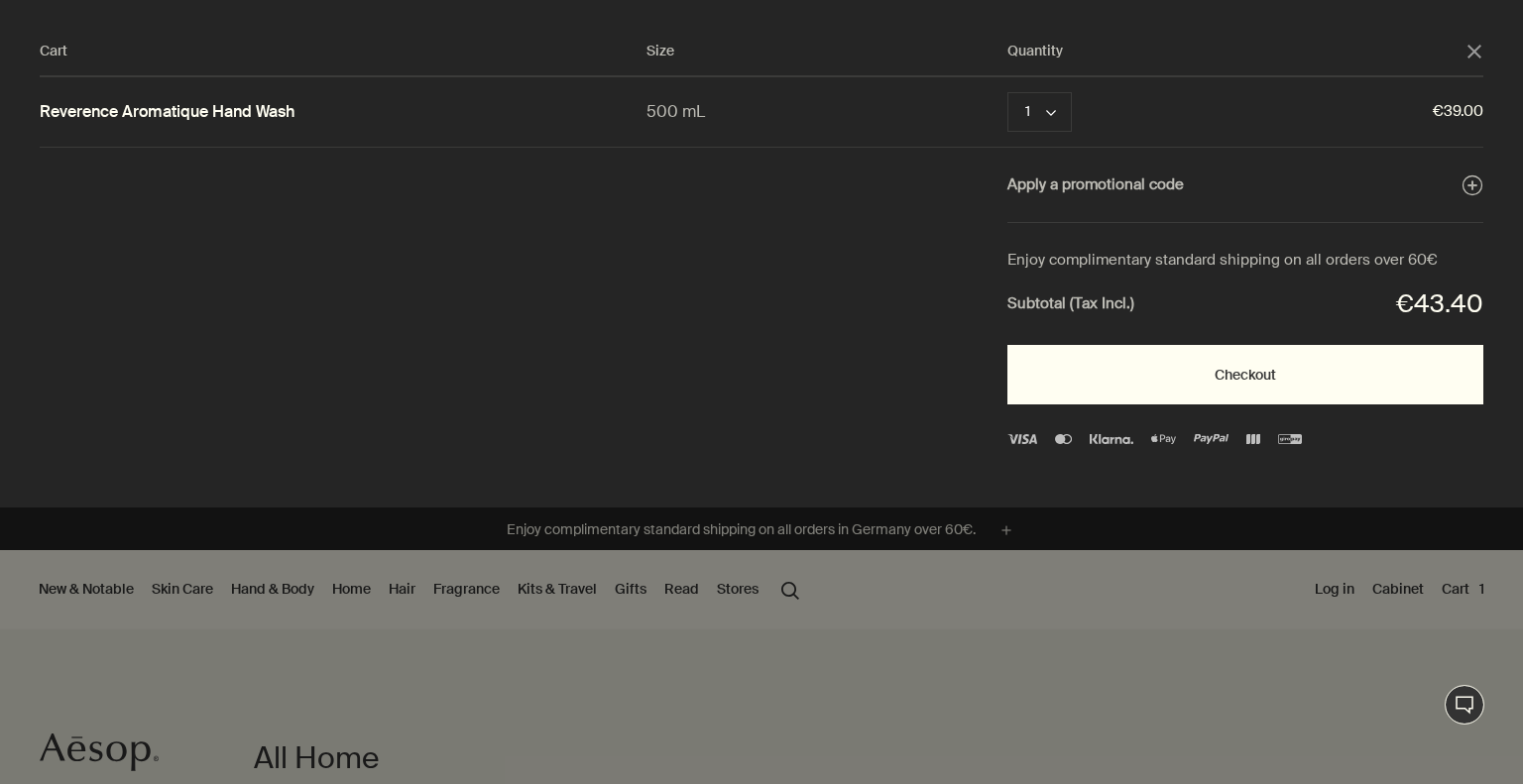 click on "Checkout" at bounding box center (1245, 375) 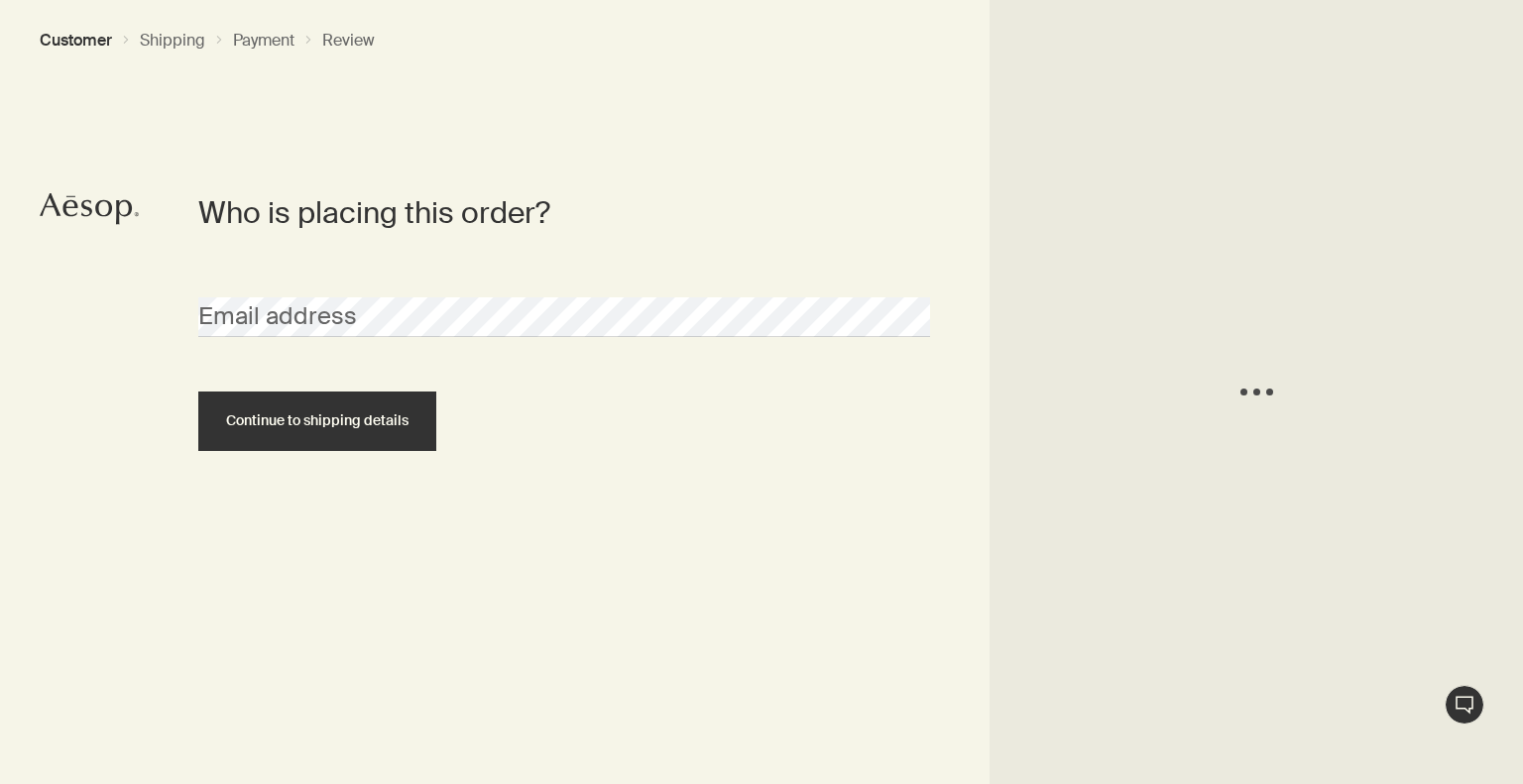 scroll, scrollTop: 0, scrollLeft: 0, axis: both 